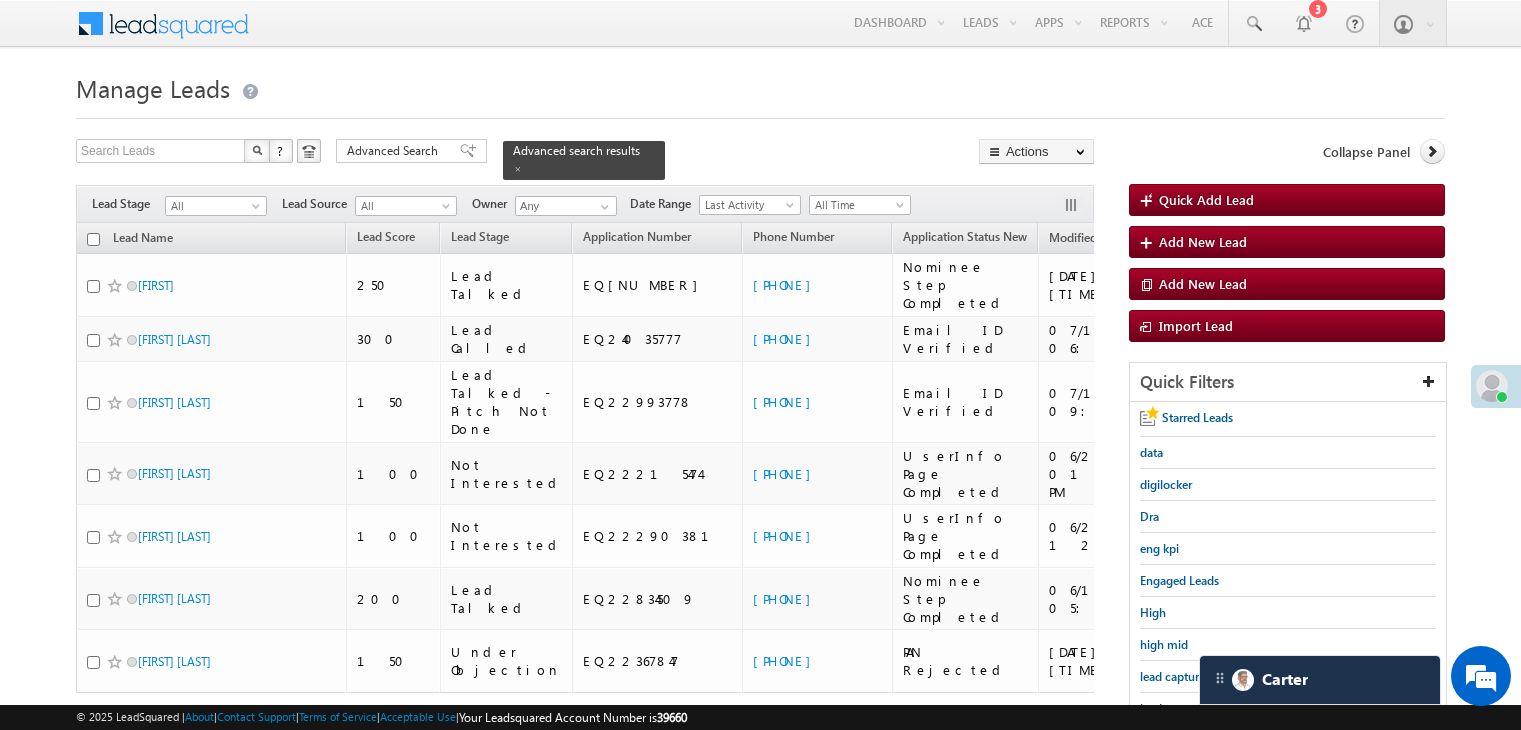 scroll, scrollTop: 163, scrollLeft: 0, axis: vertical 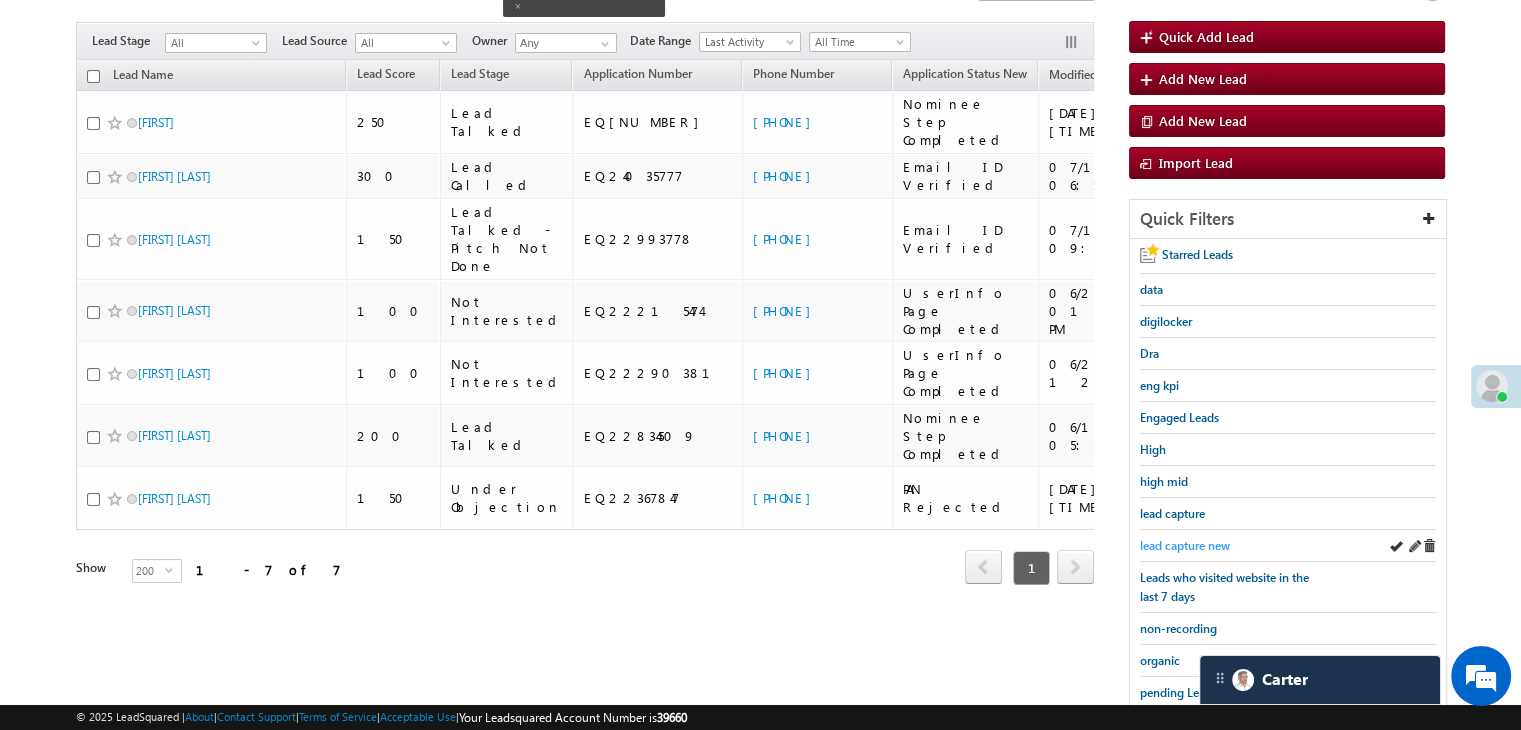 click on "lead capture new" at bounding box center [1185, 545] 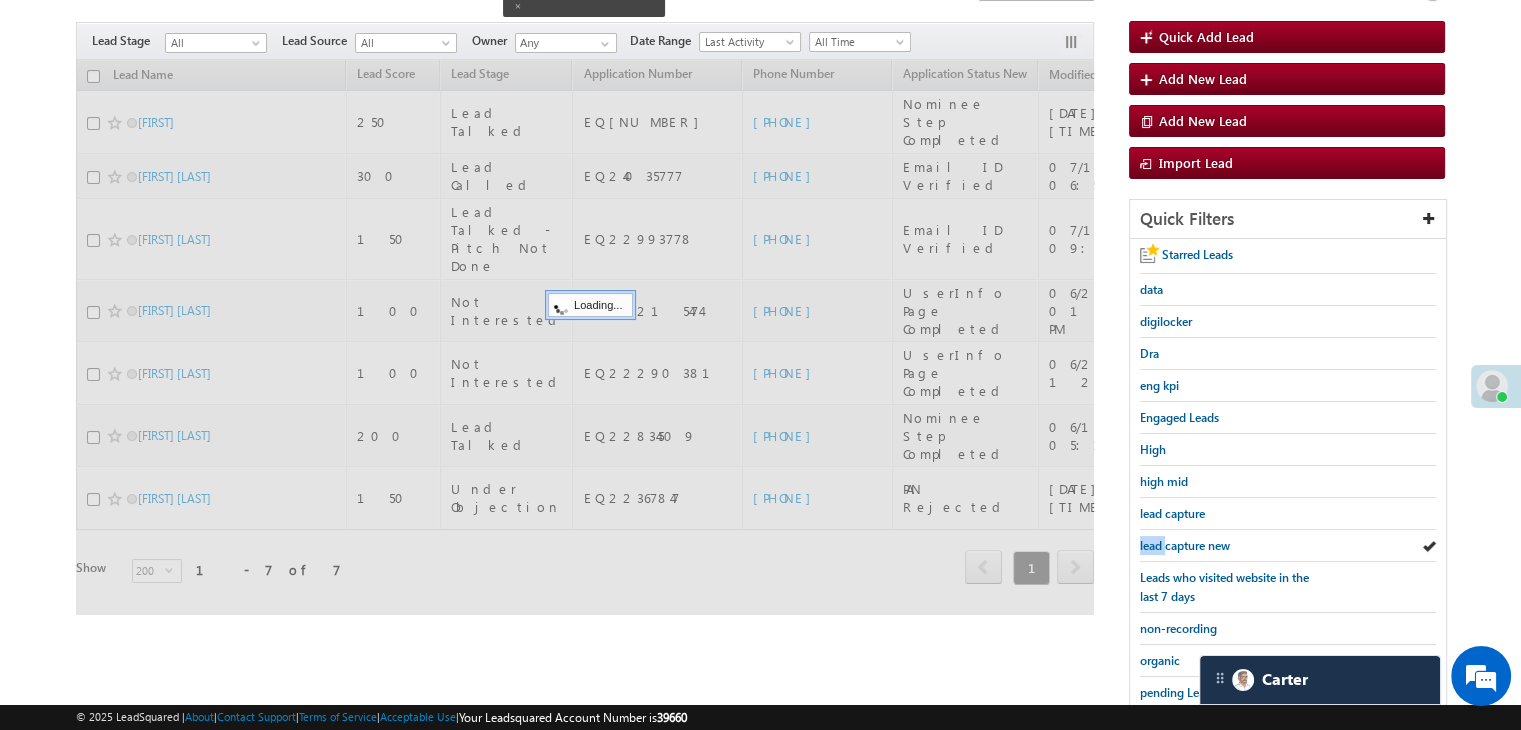 click on "lead capture new" at bounding box center (1185, 545) 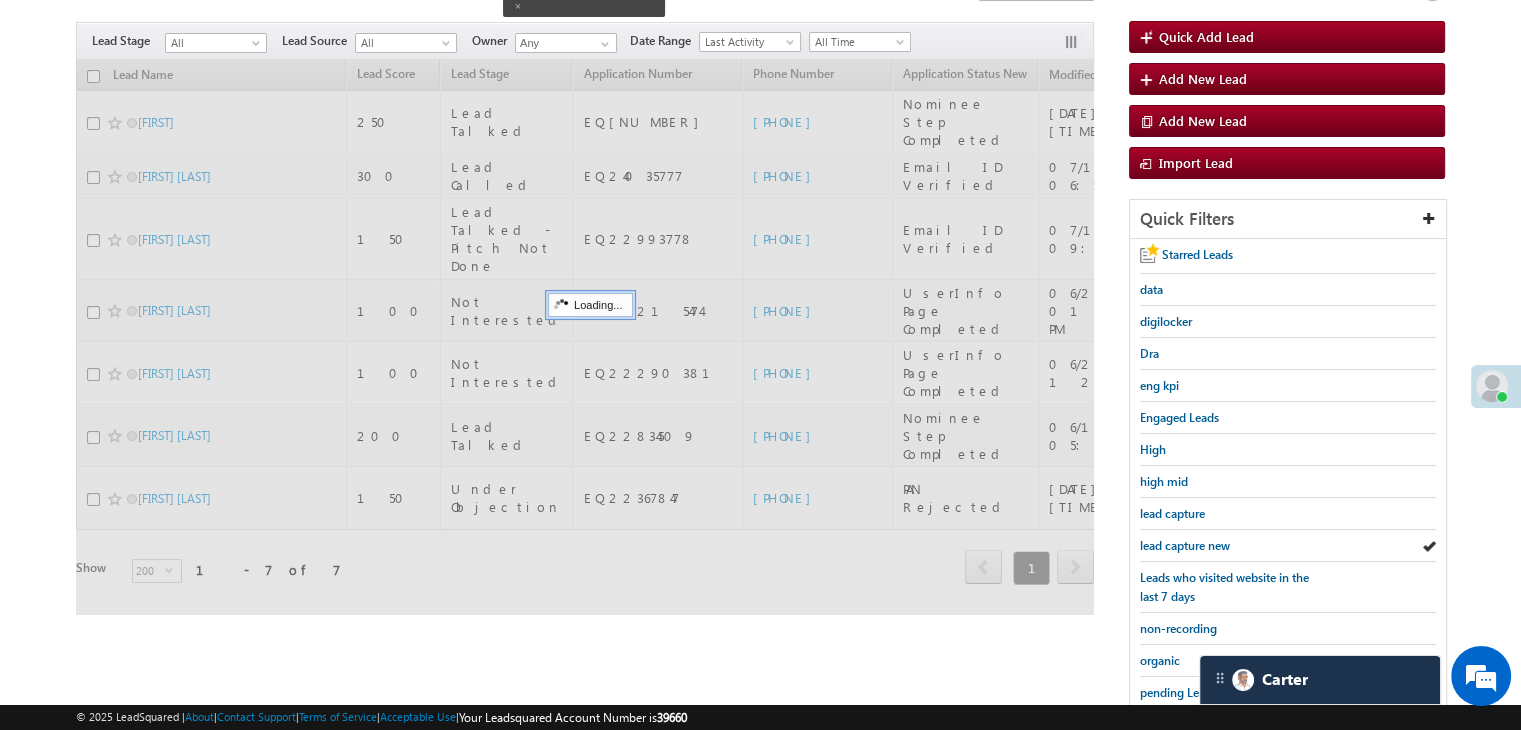 click on "lead capture new" at bounding box center (1185, 545) 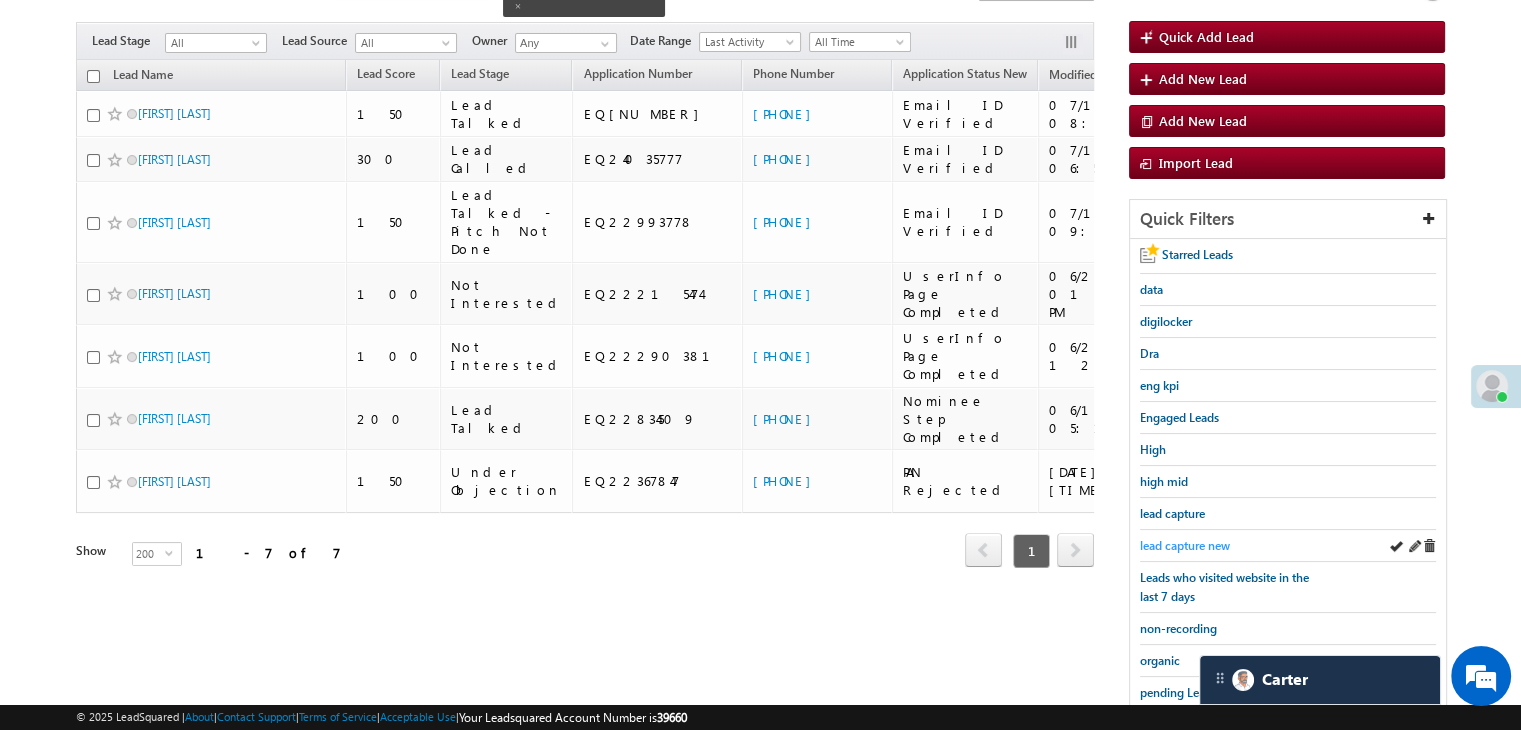 click on "lead capture new" at bounding box center (1185, 545) 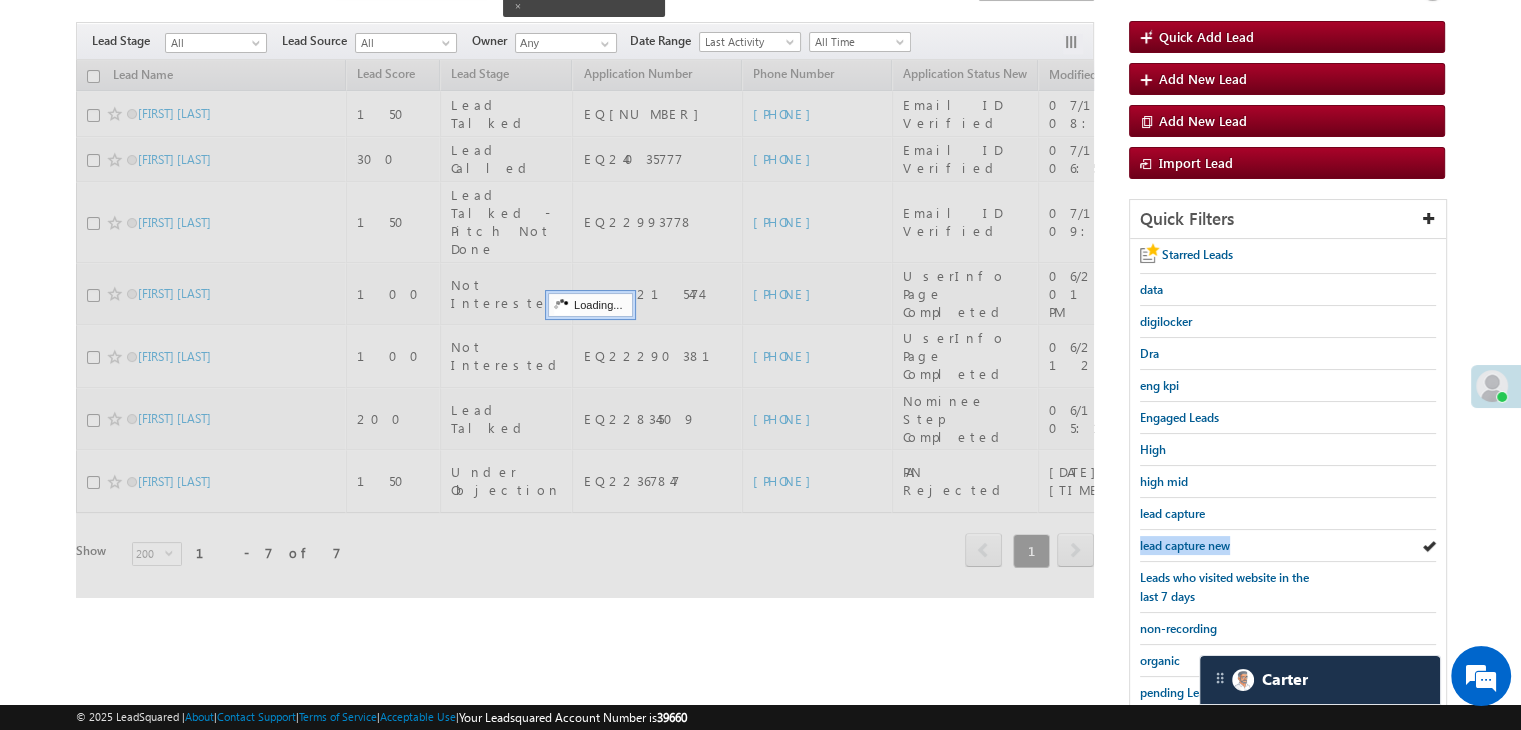 click on "lead capture new" at bounding box center [1185, 545] 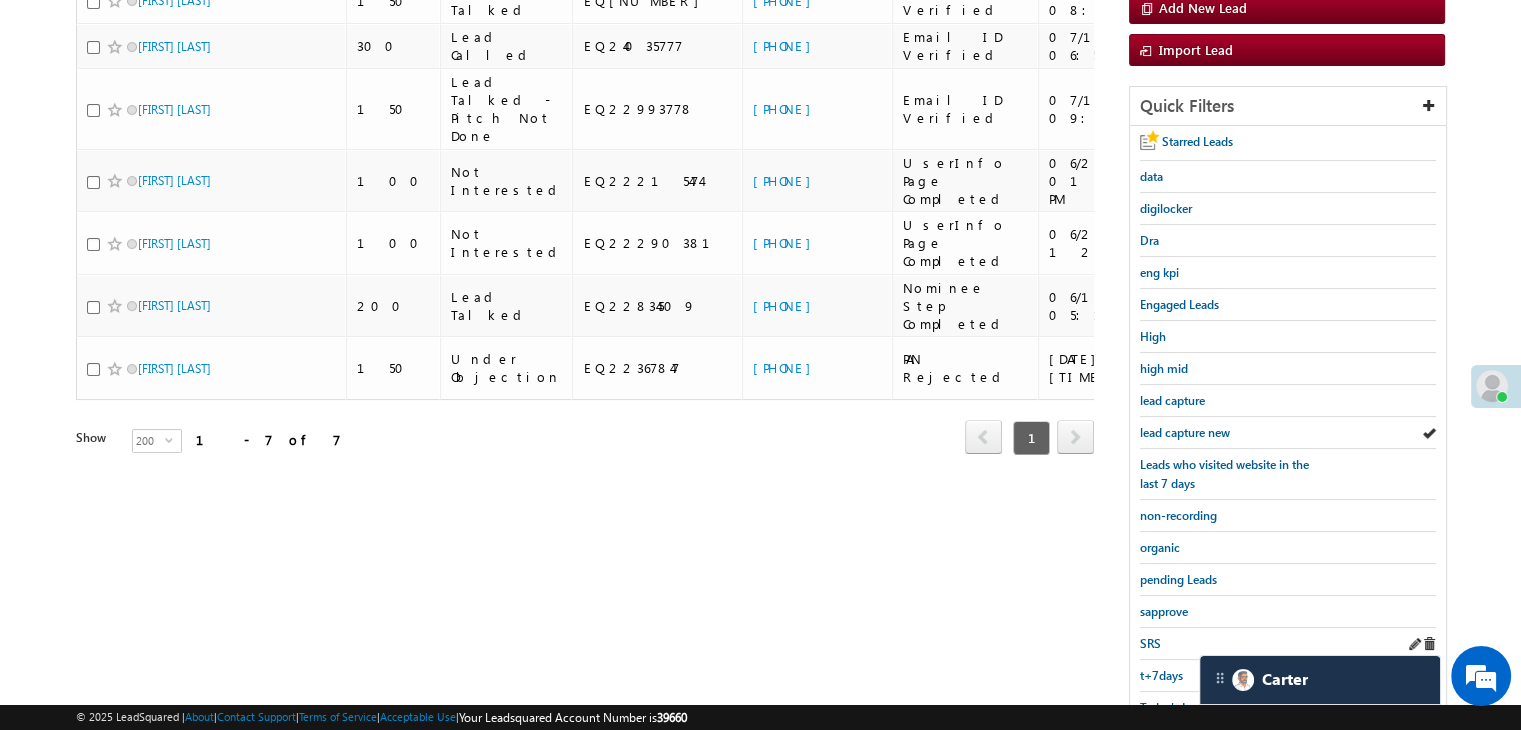 scroll, scrollTop: 363, scrollLeft: 0, axis: vertical 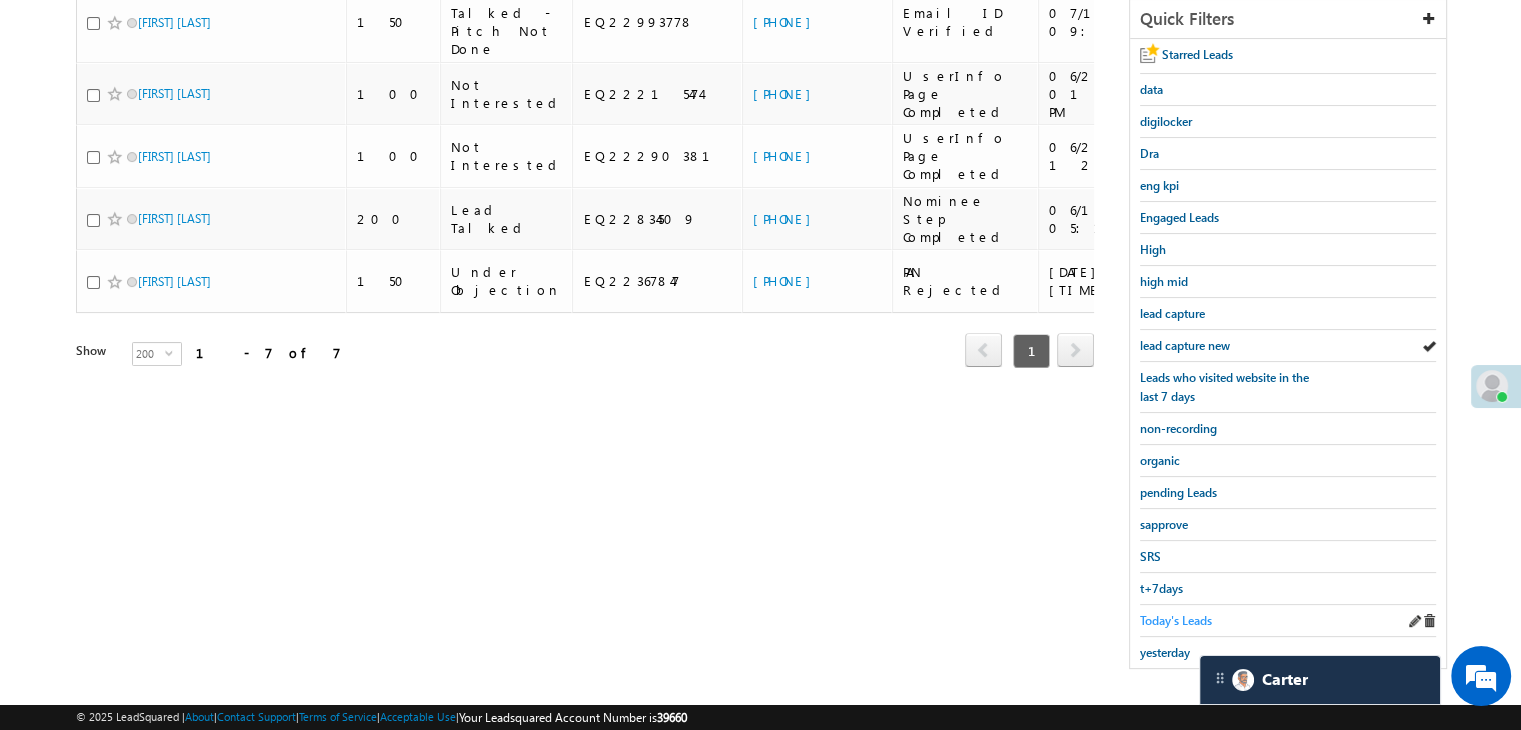 click on "Today's Leads" at bounding box center (1176, 620) 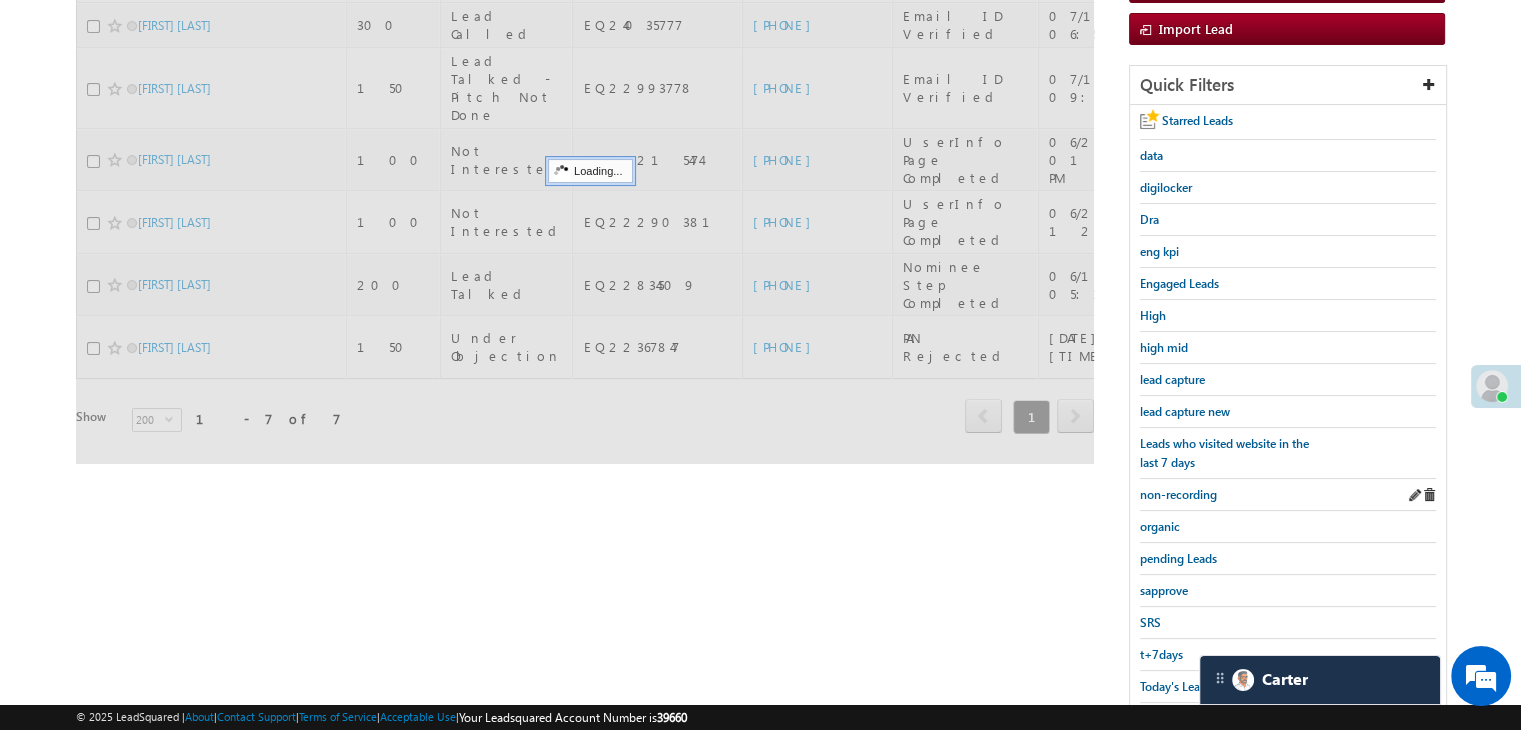 scroll, scrollTop: 163, scrollLeft: 0, axis: vertical 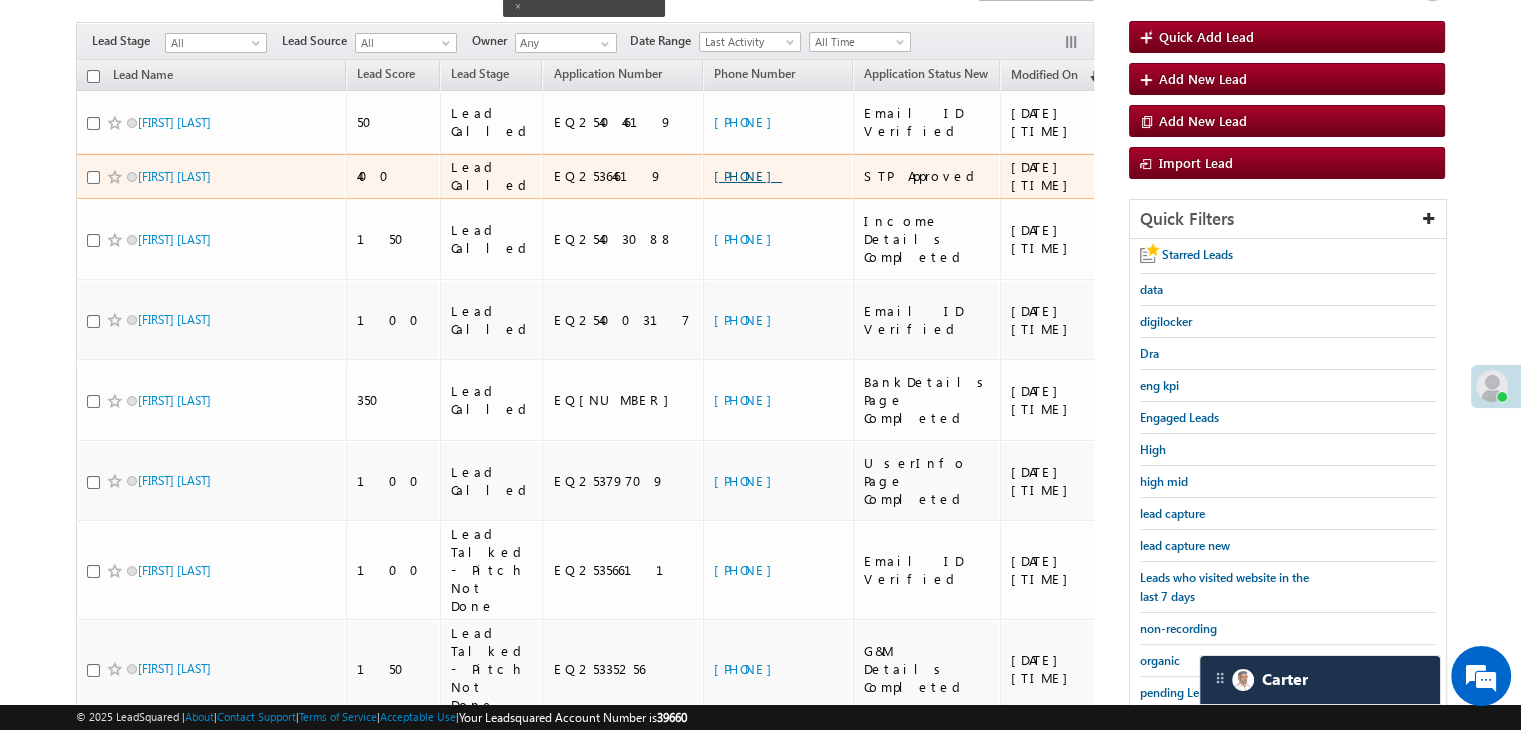 click on "+91-7039003705" at bounding box center [748, 175] 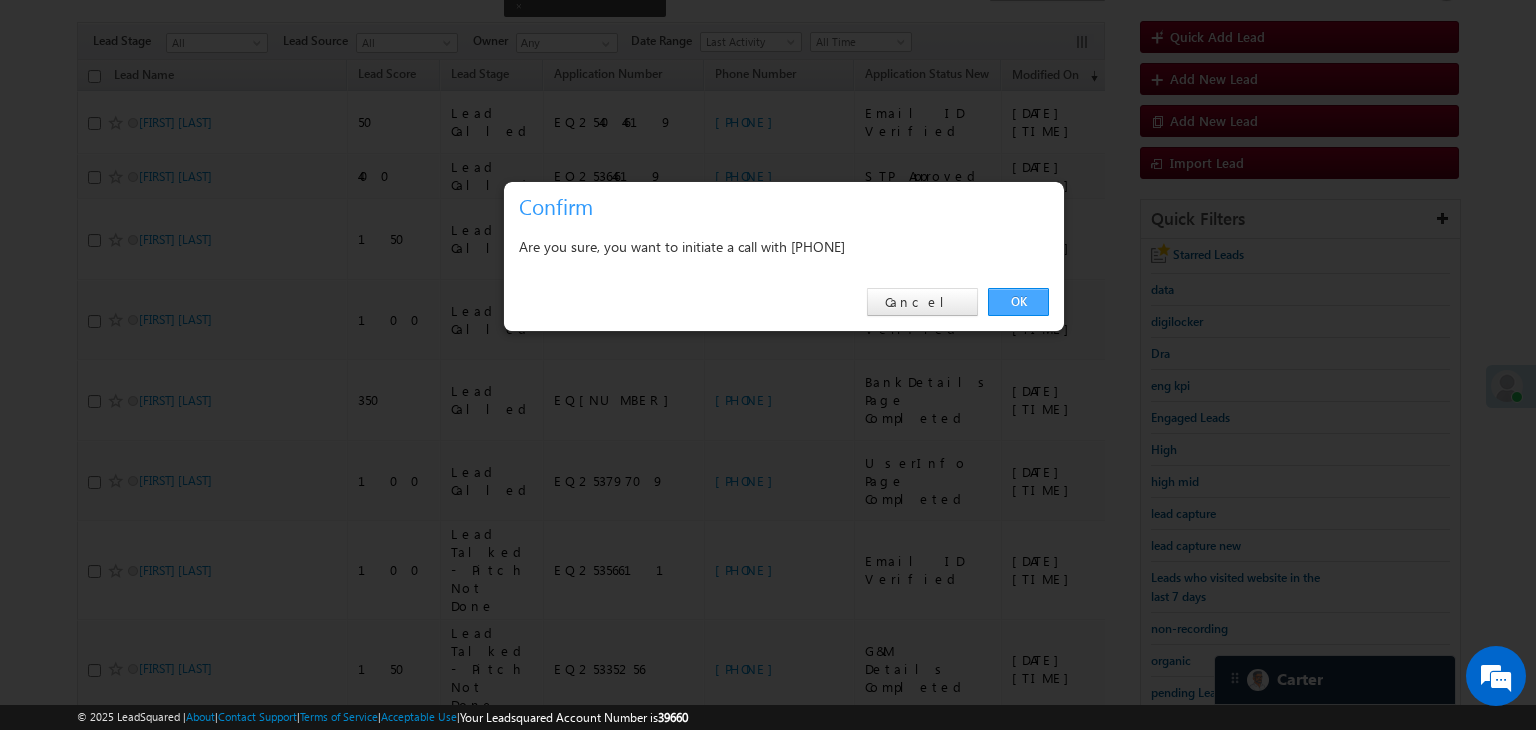 click on "OK" at bounding box center (1018, 302) 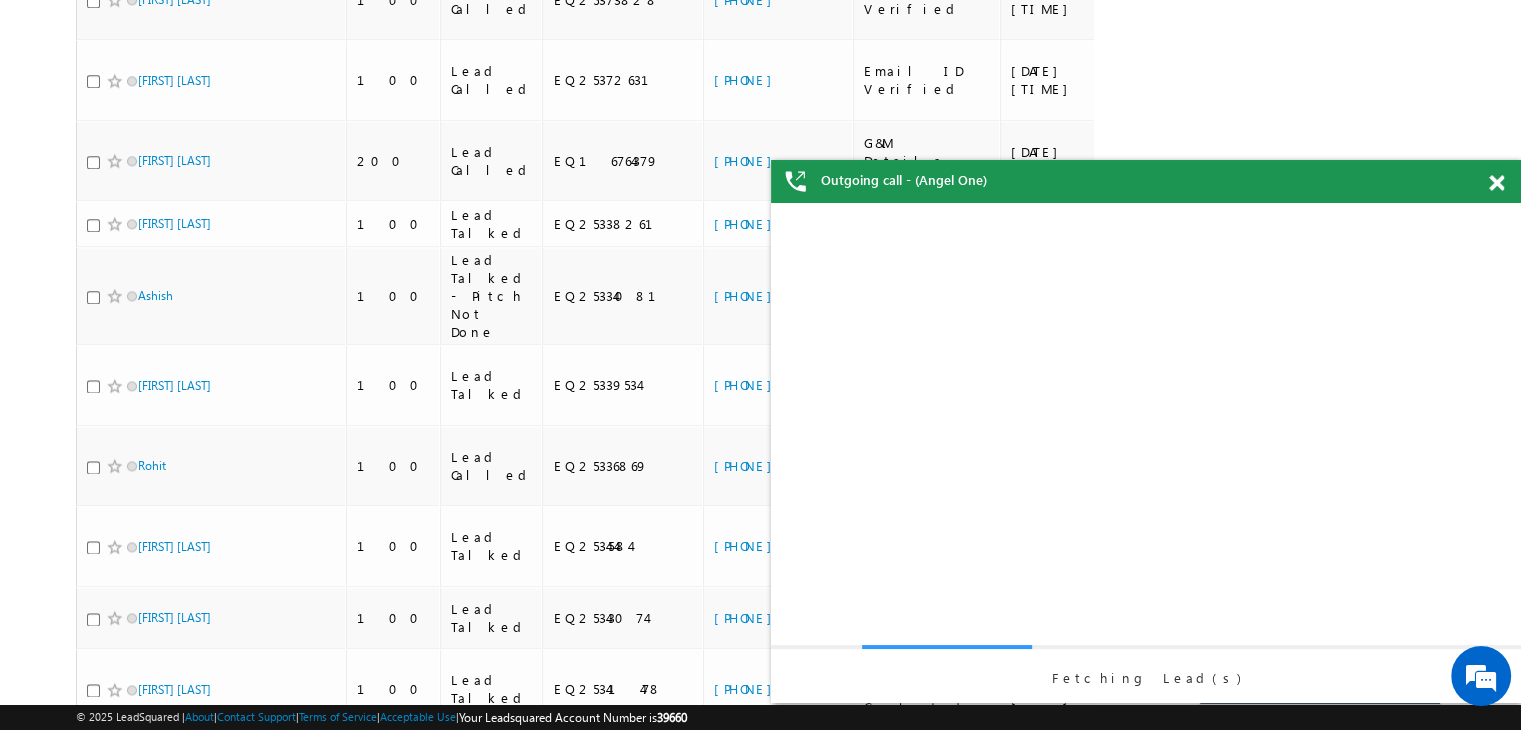 scroll, scrollTop: 0, scrollLeft: 0, axis: both 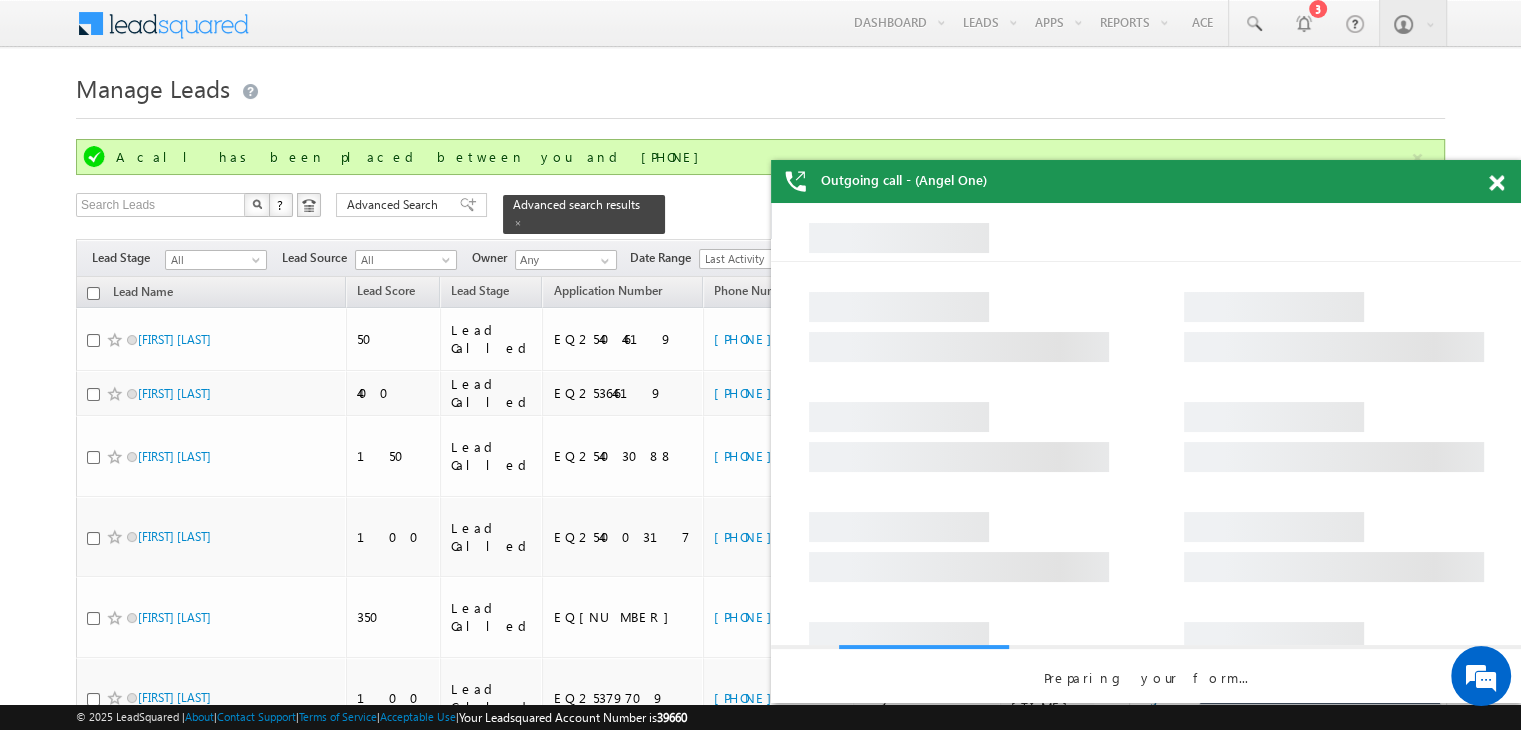 click at bounding box center (1496, 183) 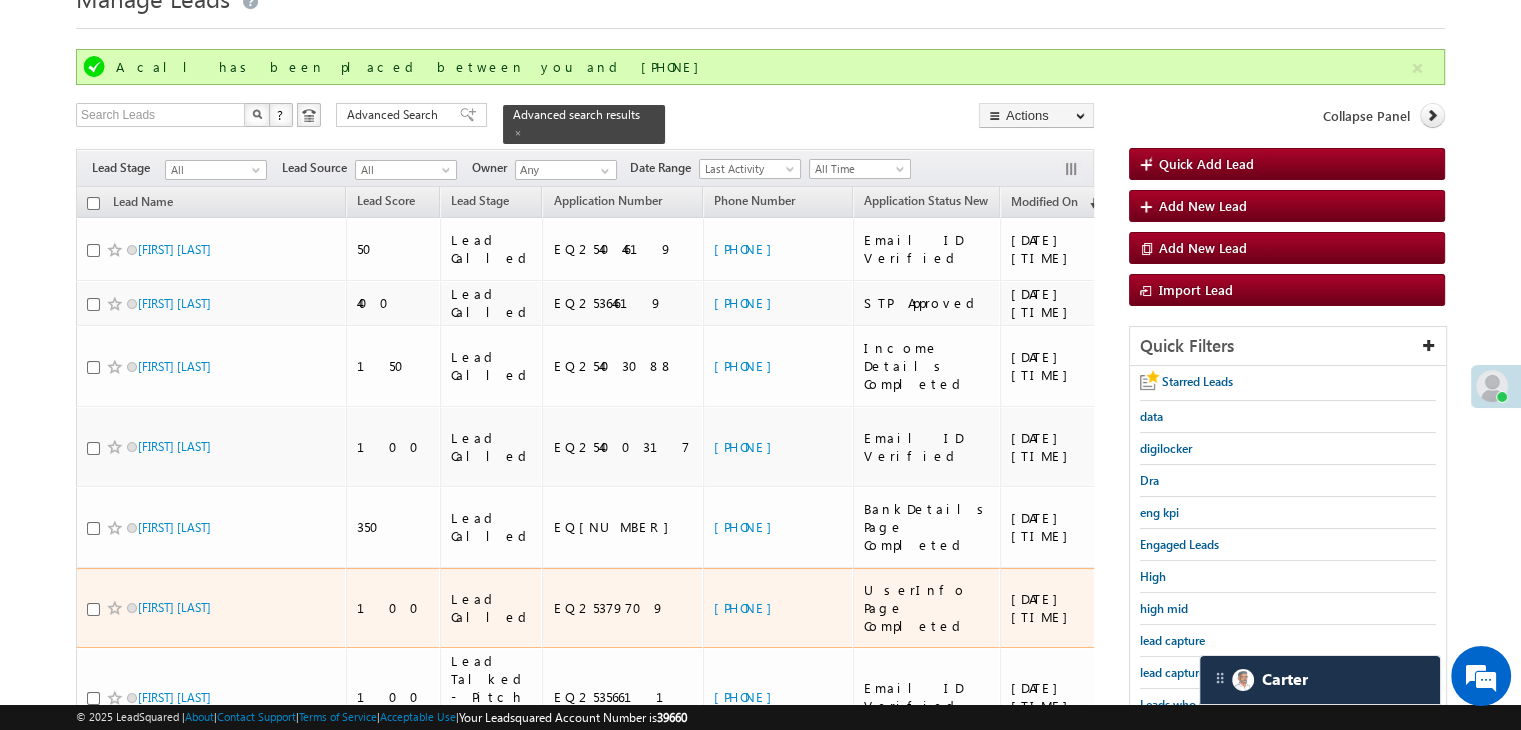 scroll, scrollTop: 200, scrollLeft: 0, axis: vertical 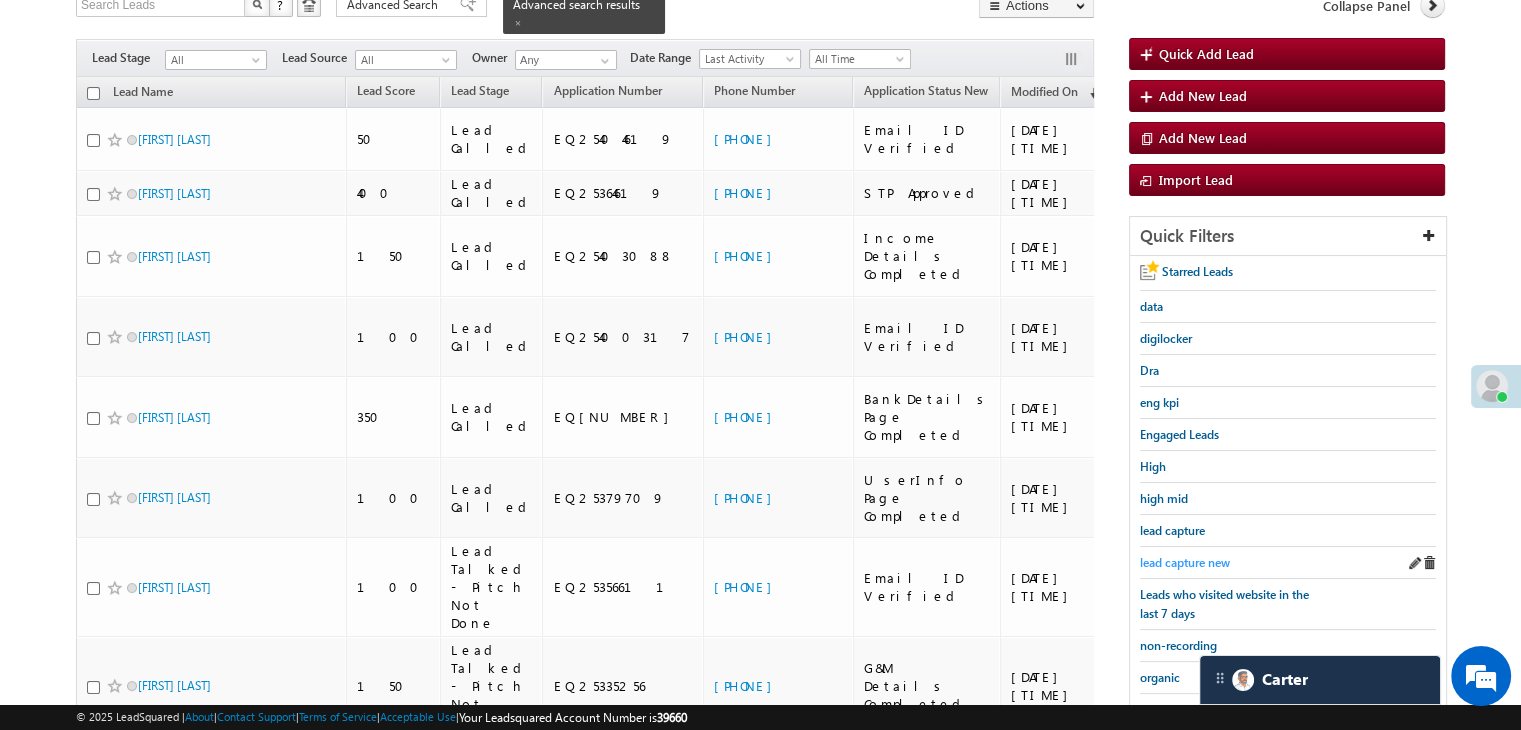 click on "lead capture new" at bounding box center [1185, 562] 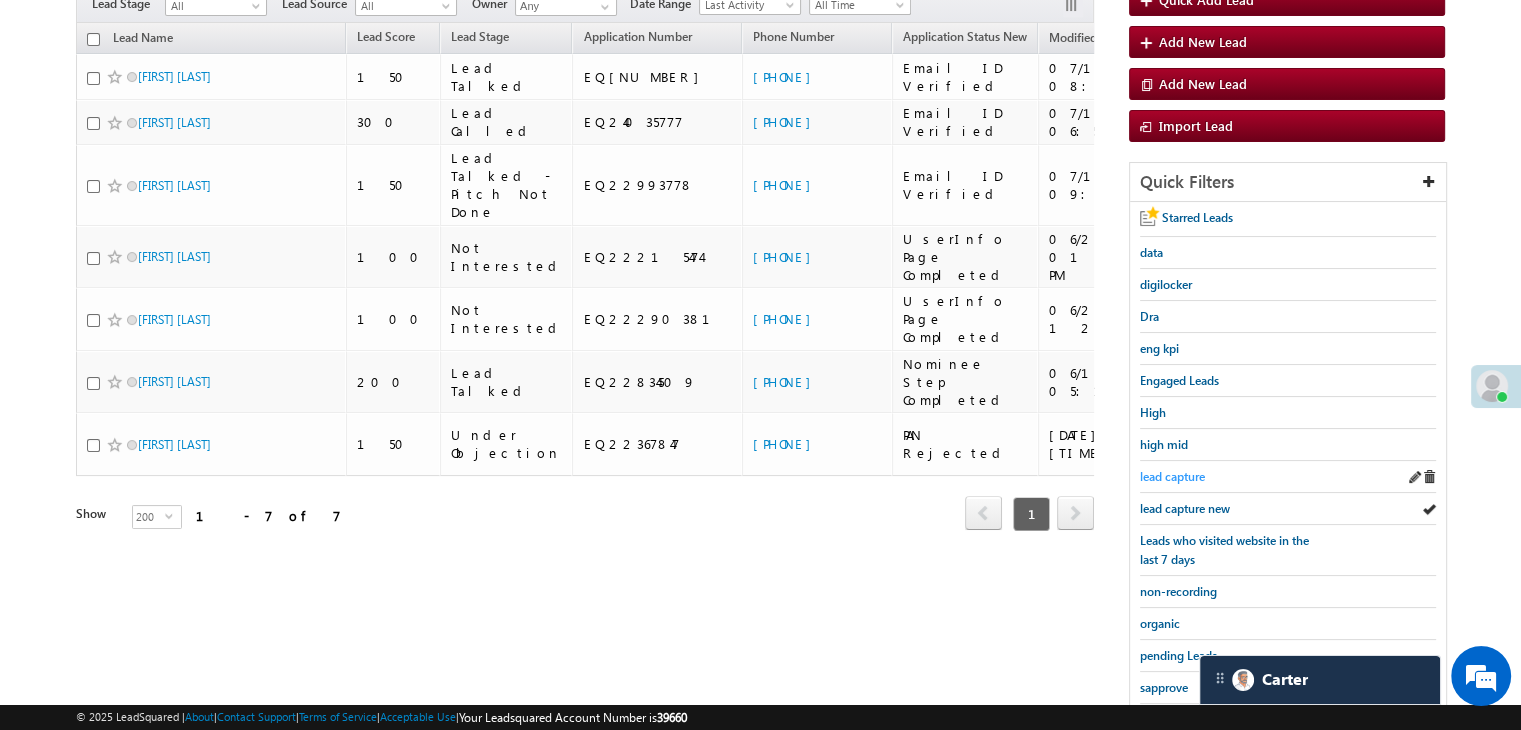 scroll, scrollTop: 146, scrollLeft: 0, axis: vertical 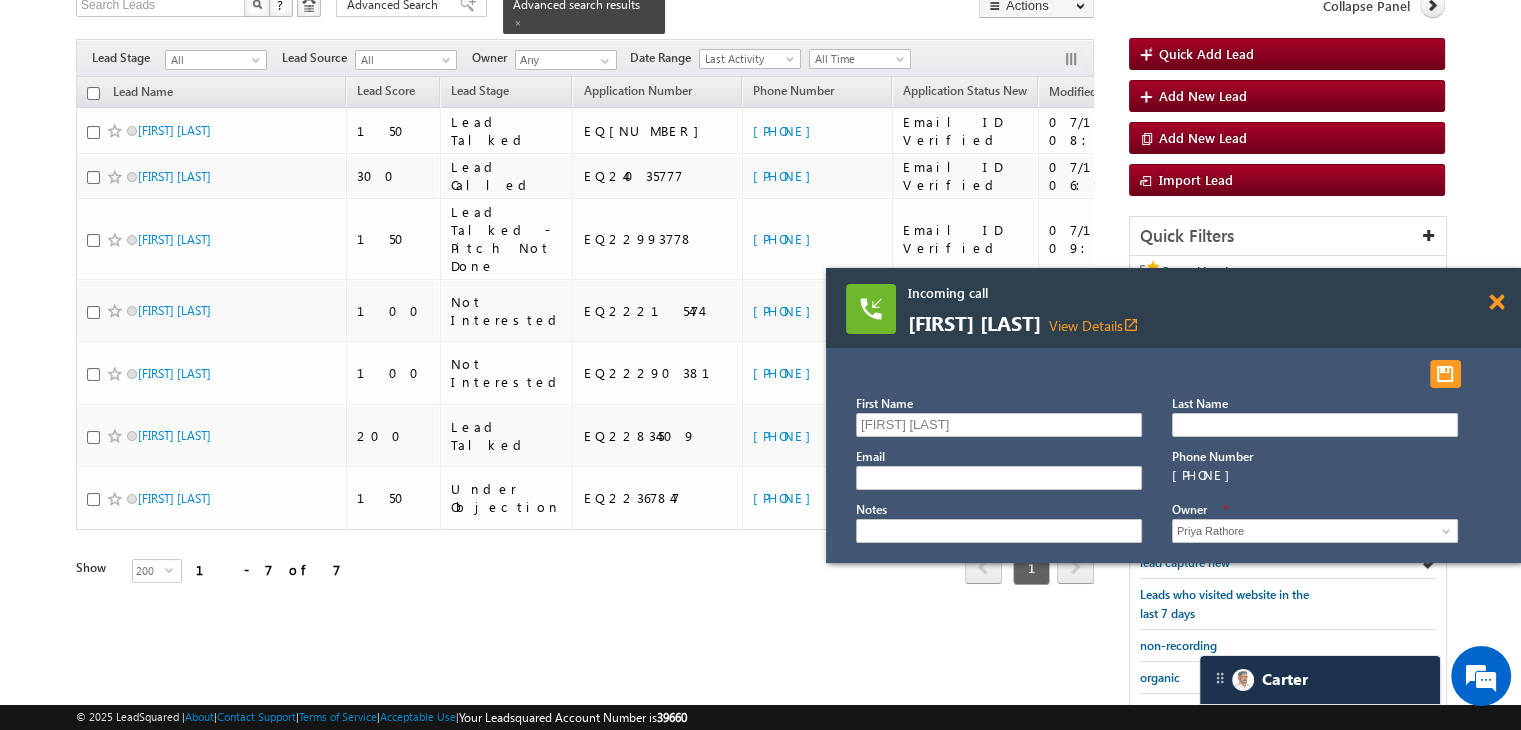 click at bounding box center (1496, 302) 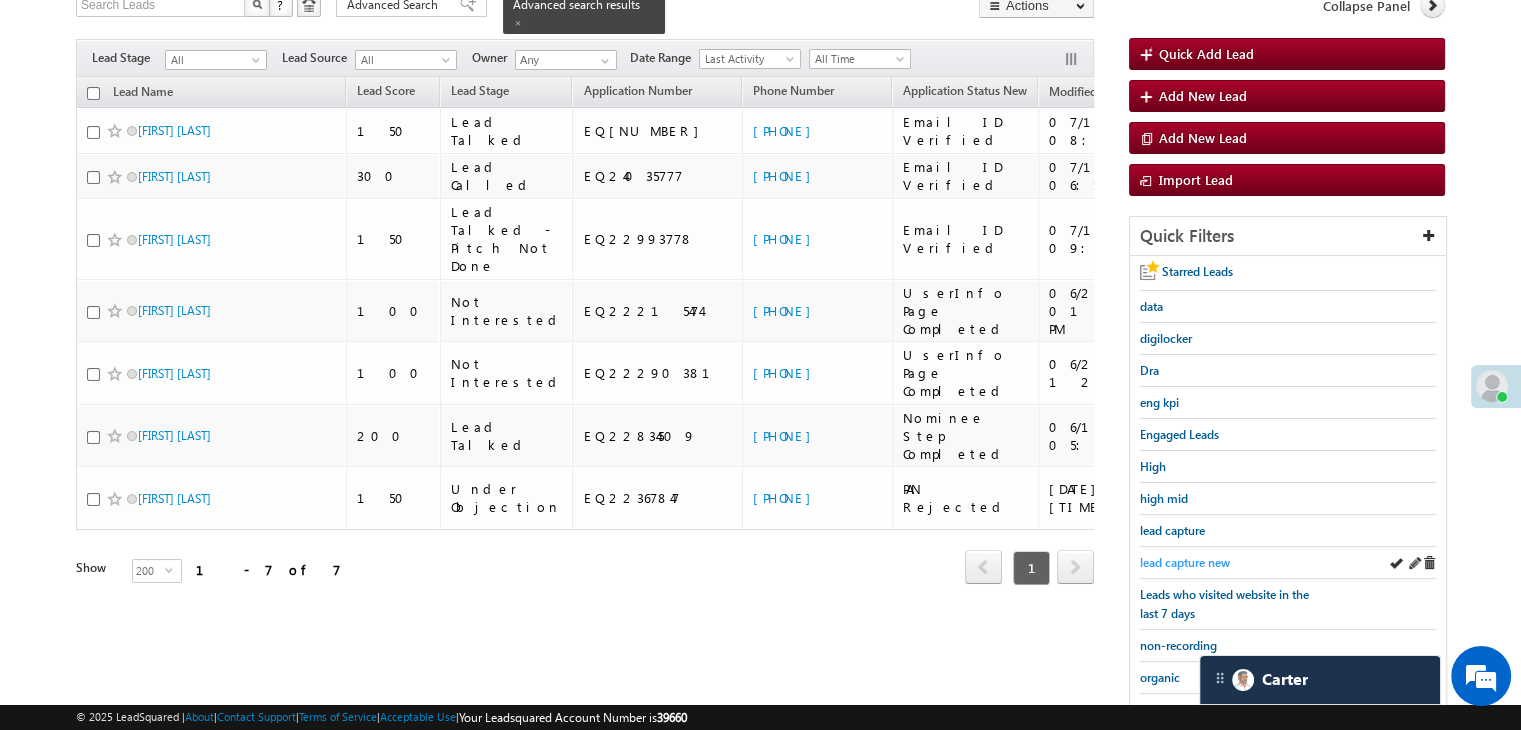 click on "lead capture new" at bounding box center (1185, 562) 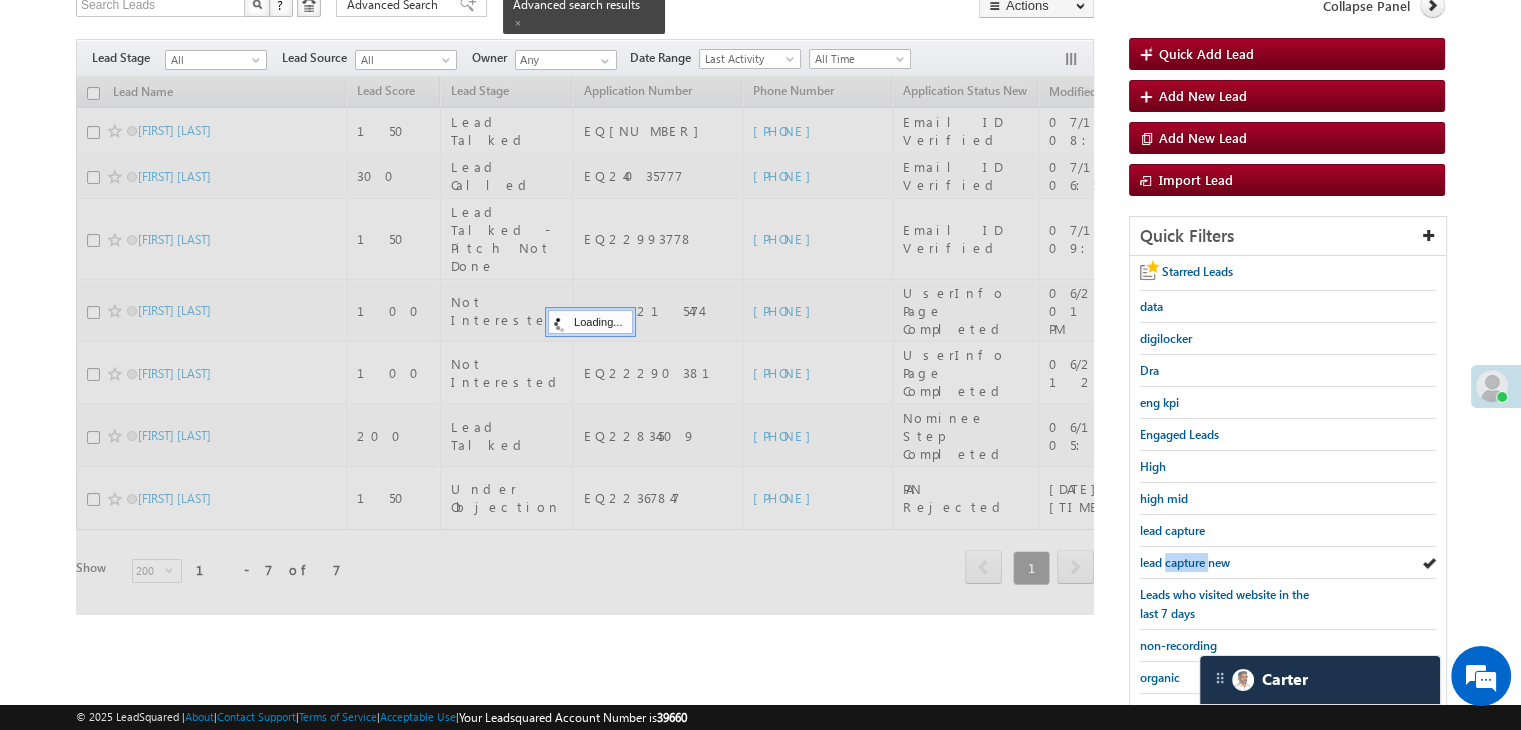 click on "lead capture new" at bounding box center (1185, 562) 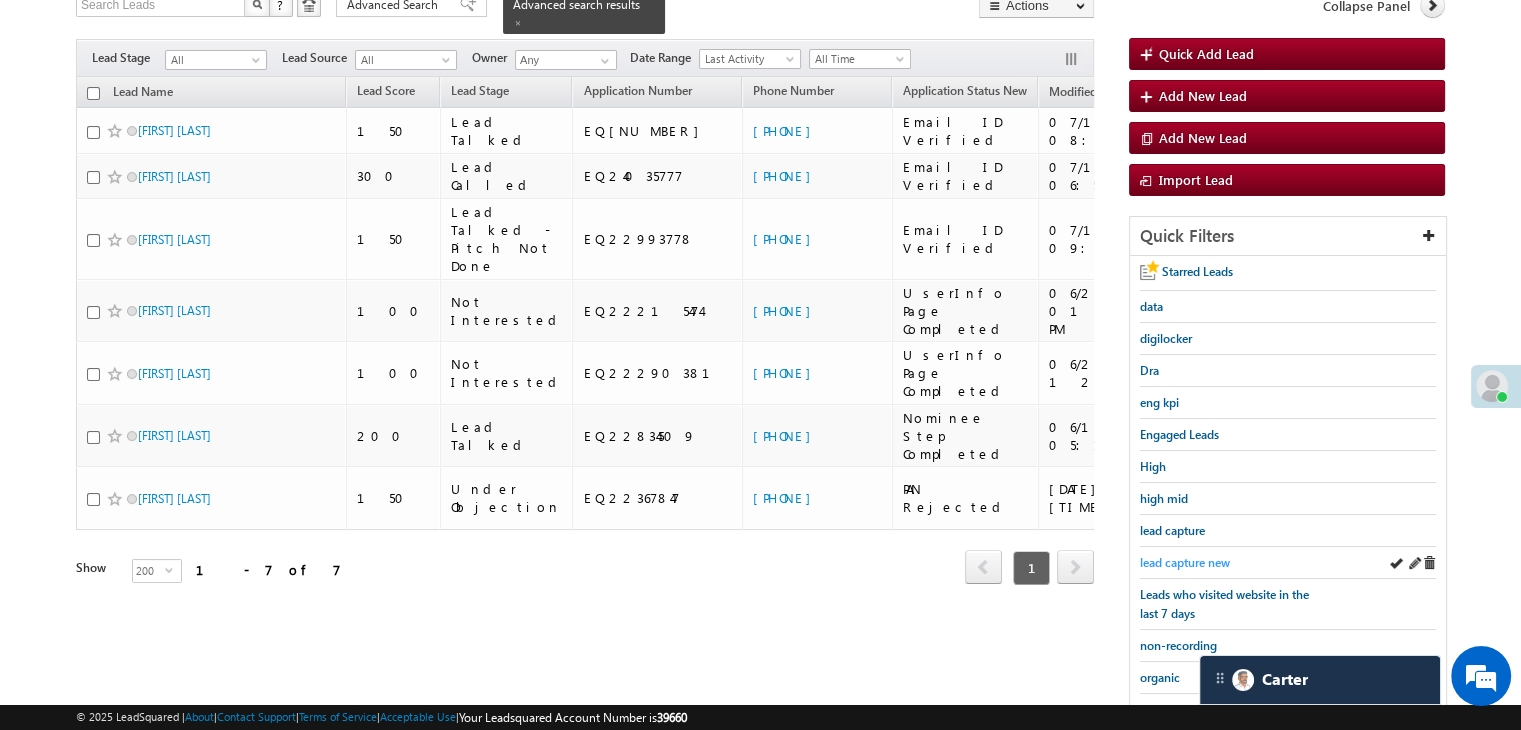 click on "lead capture new" at bounding box center [1185, 562] 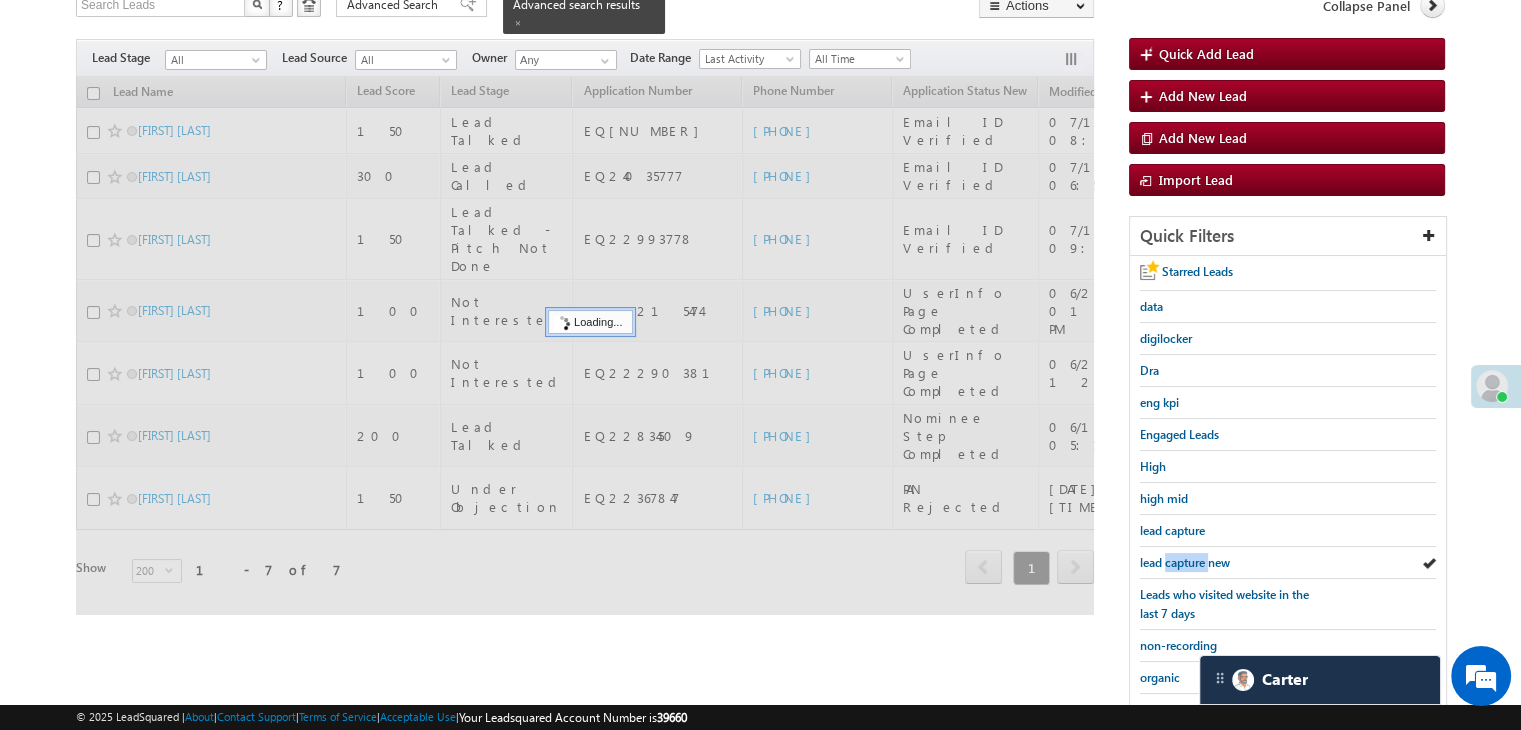 click on "lead capture new" at bounding box center [1185, 562] 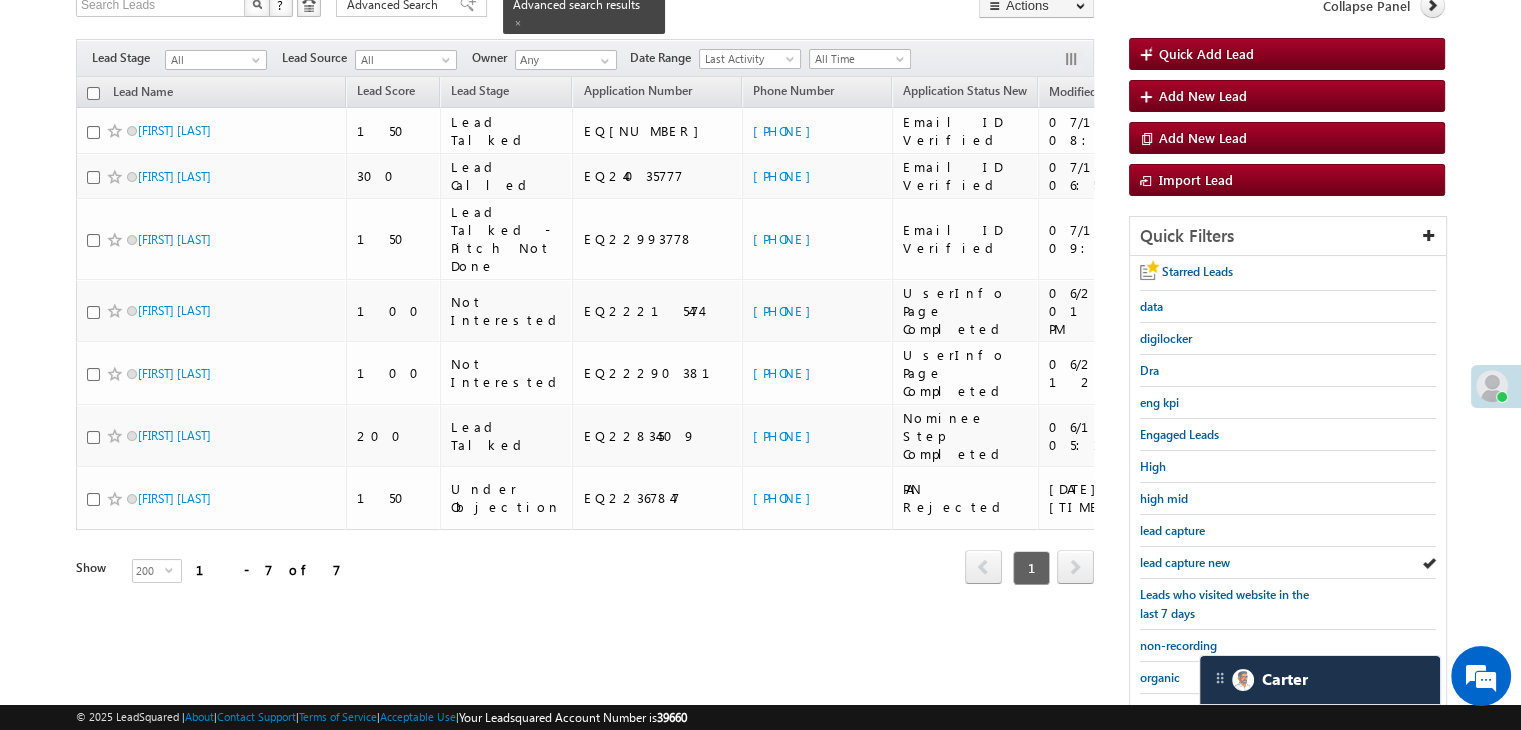 click on "lead capture new" at bounding box center (1185, 562) 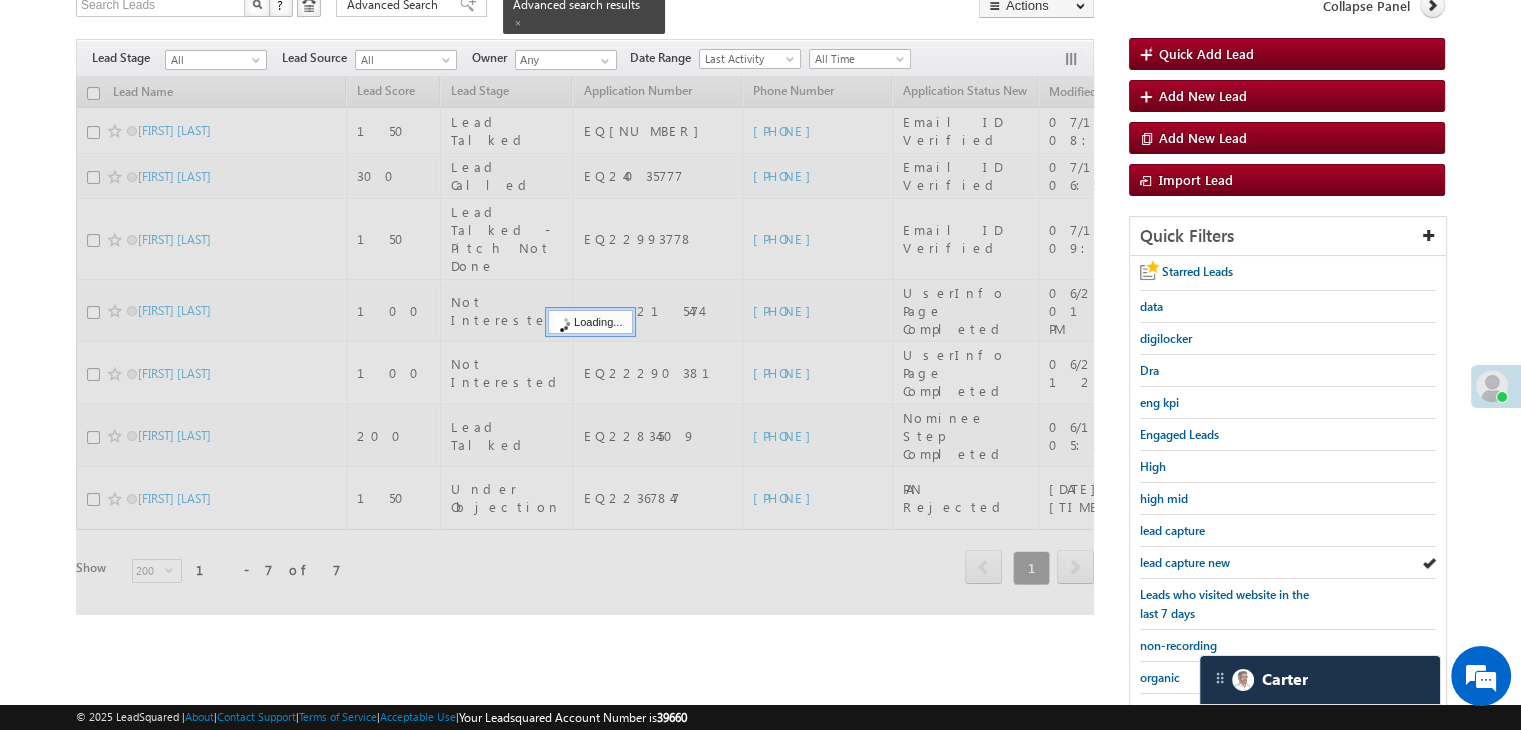 click on "lead capture new" at bounding box center [1185, 562] 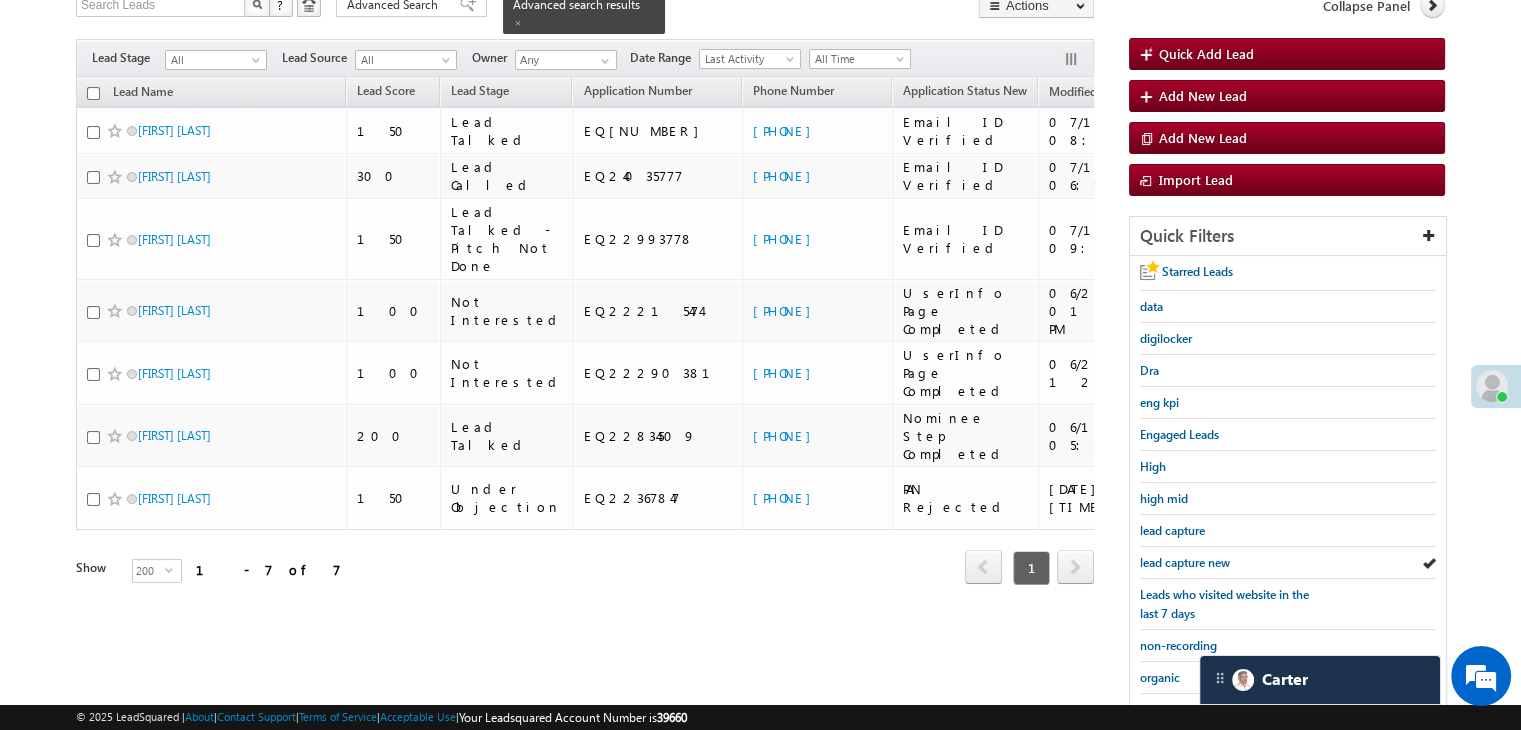 click on "lead capture new" at bounding box center (1185, 562) 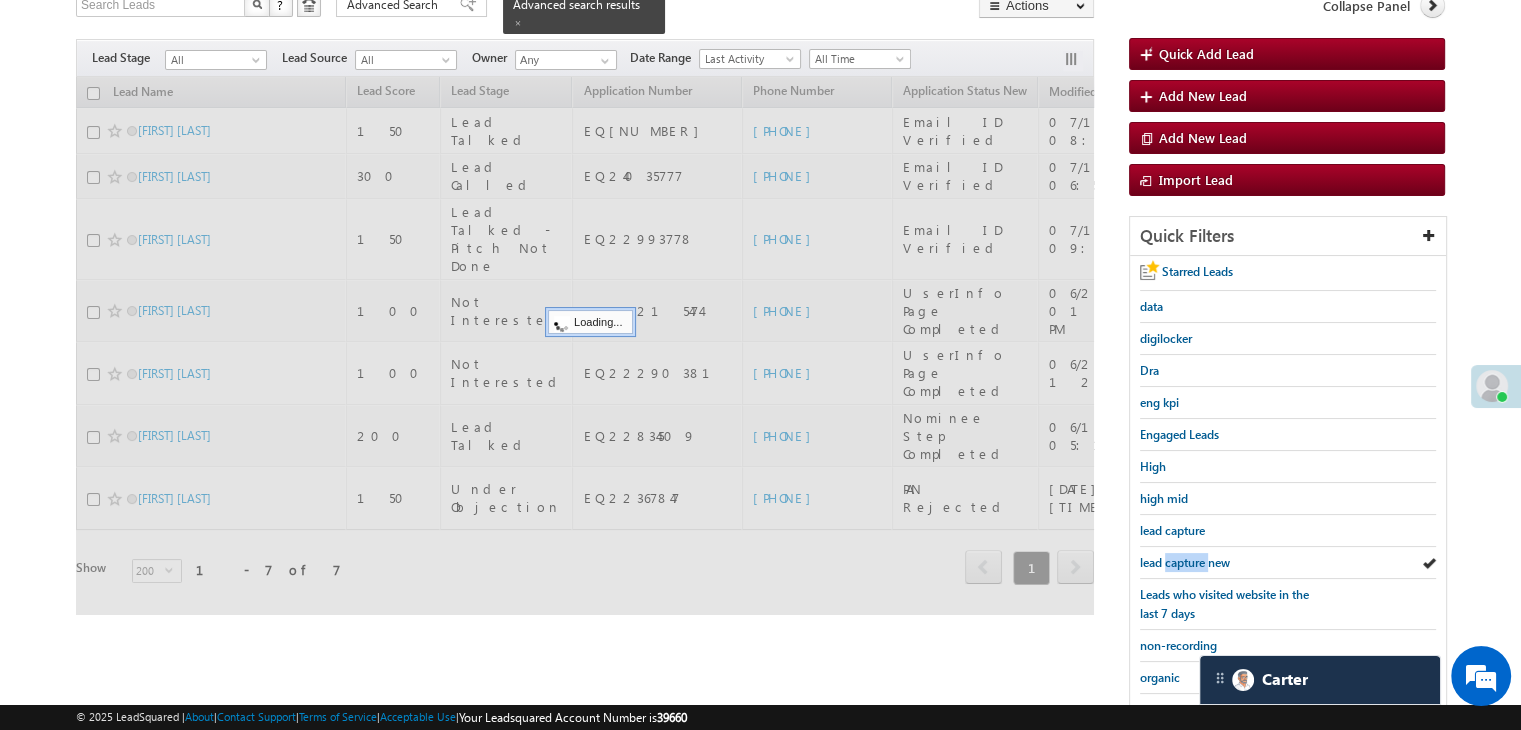 click on "lead capture new" at bounding box center [1185, 562] 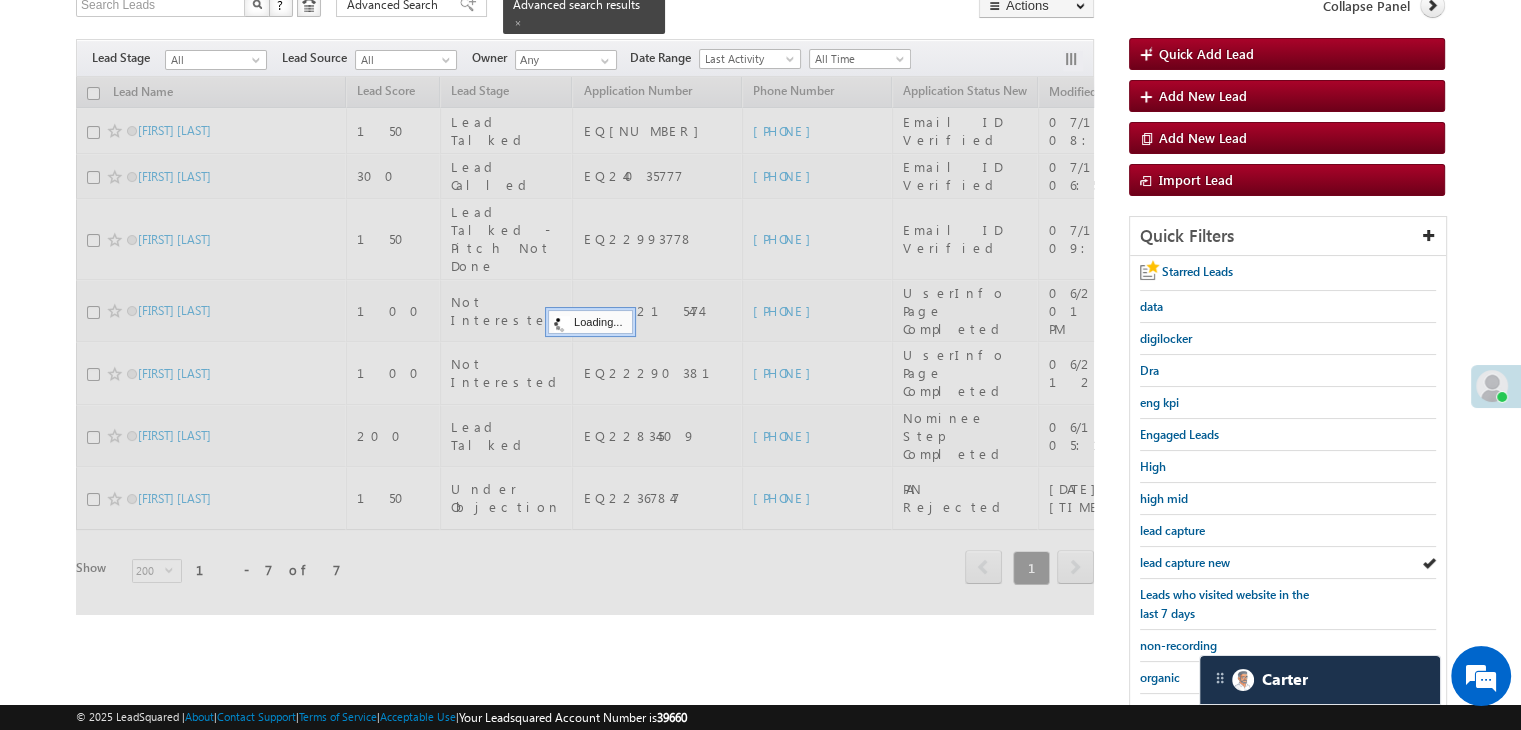 click on "lead capture new" at bounding box center (1185, 562) 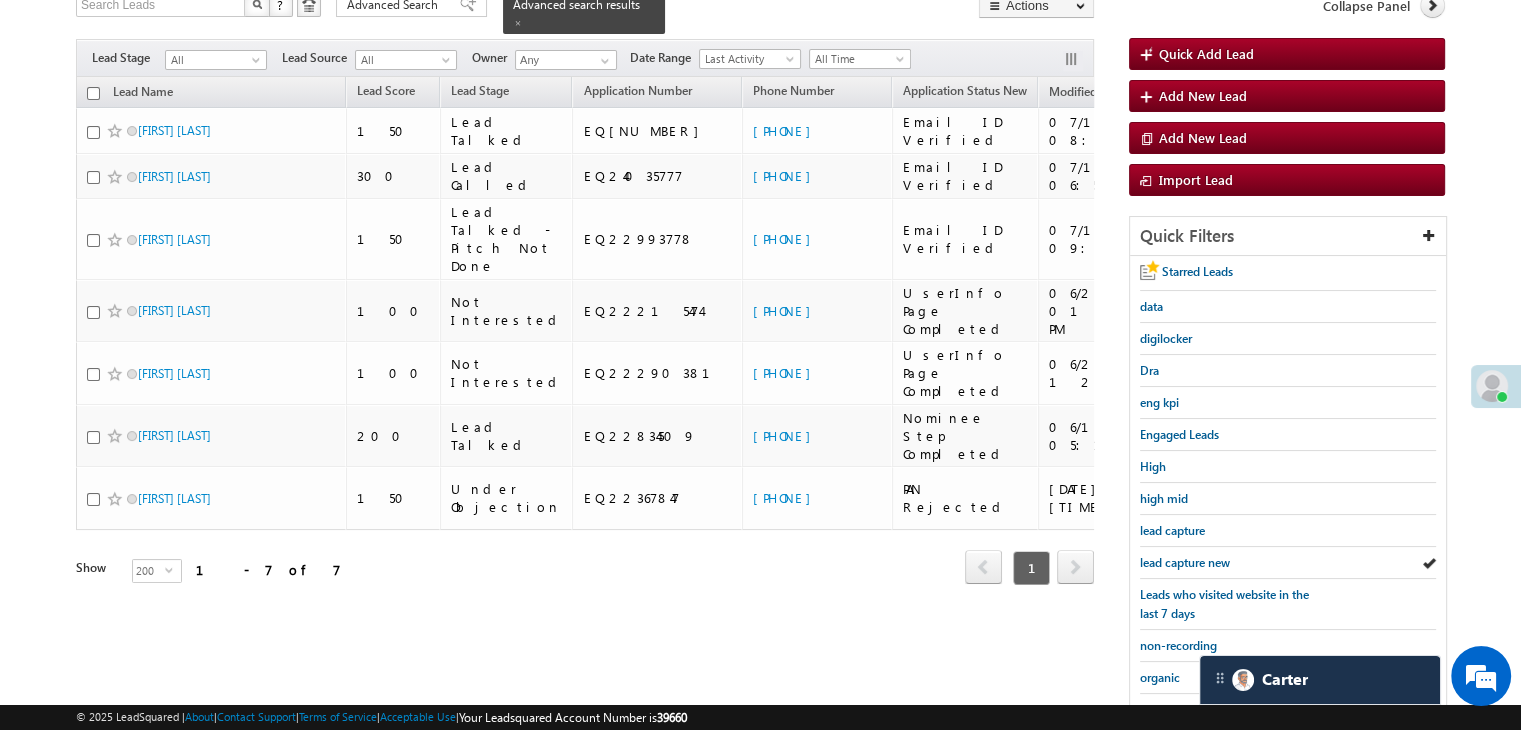 click on "lead capture new" at bounding box center [1185, 562] 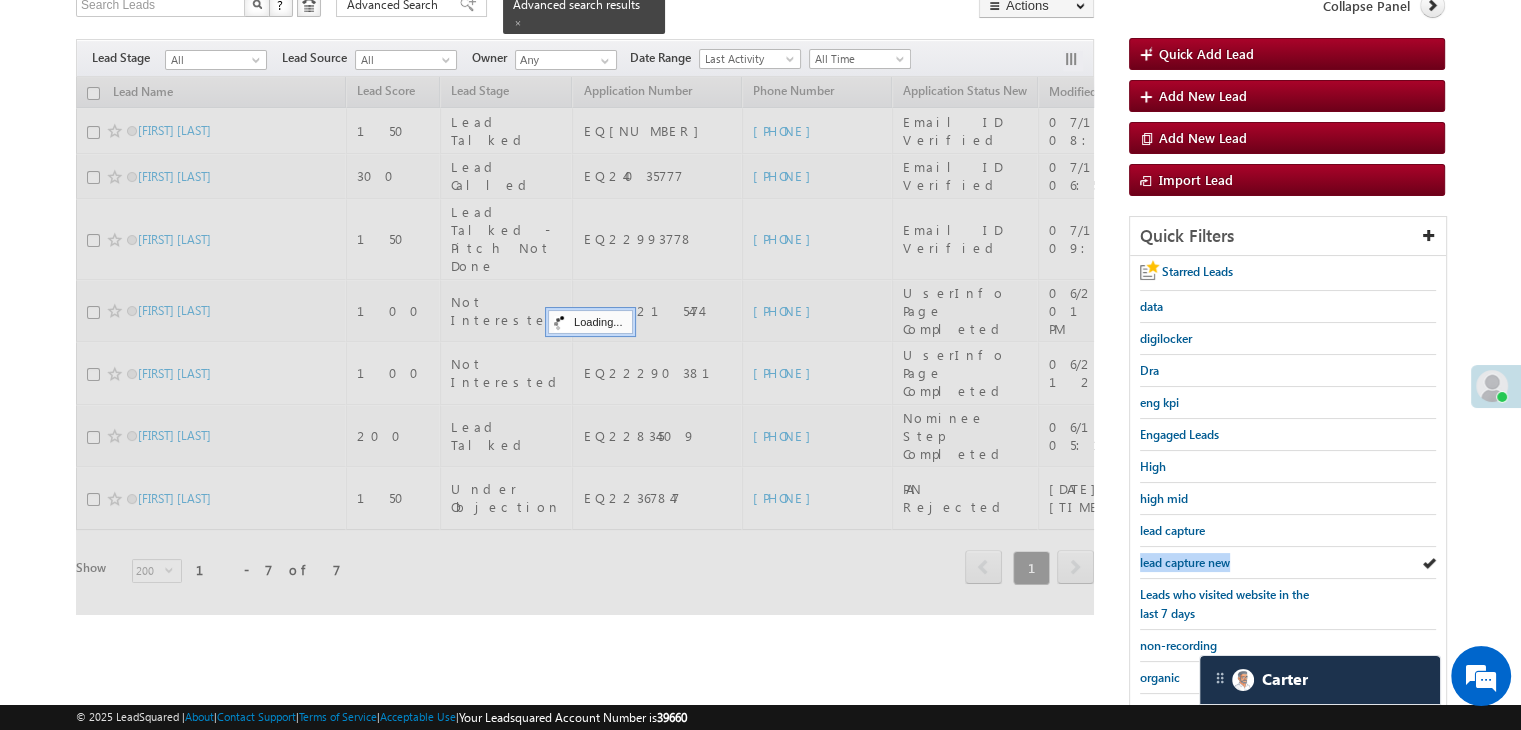 click on "lead capture new" at bounding box center [1185, 562] 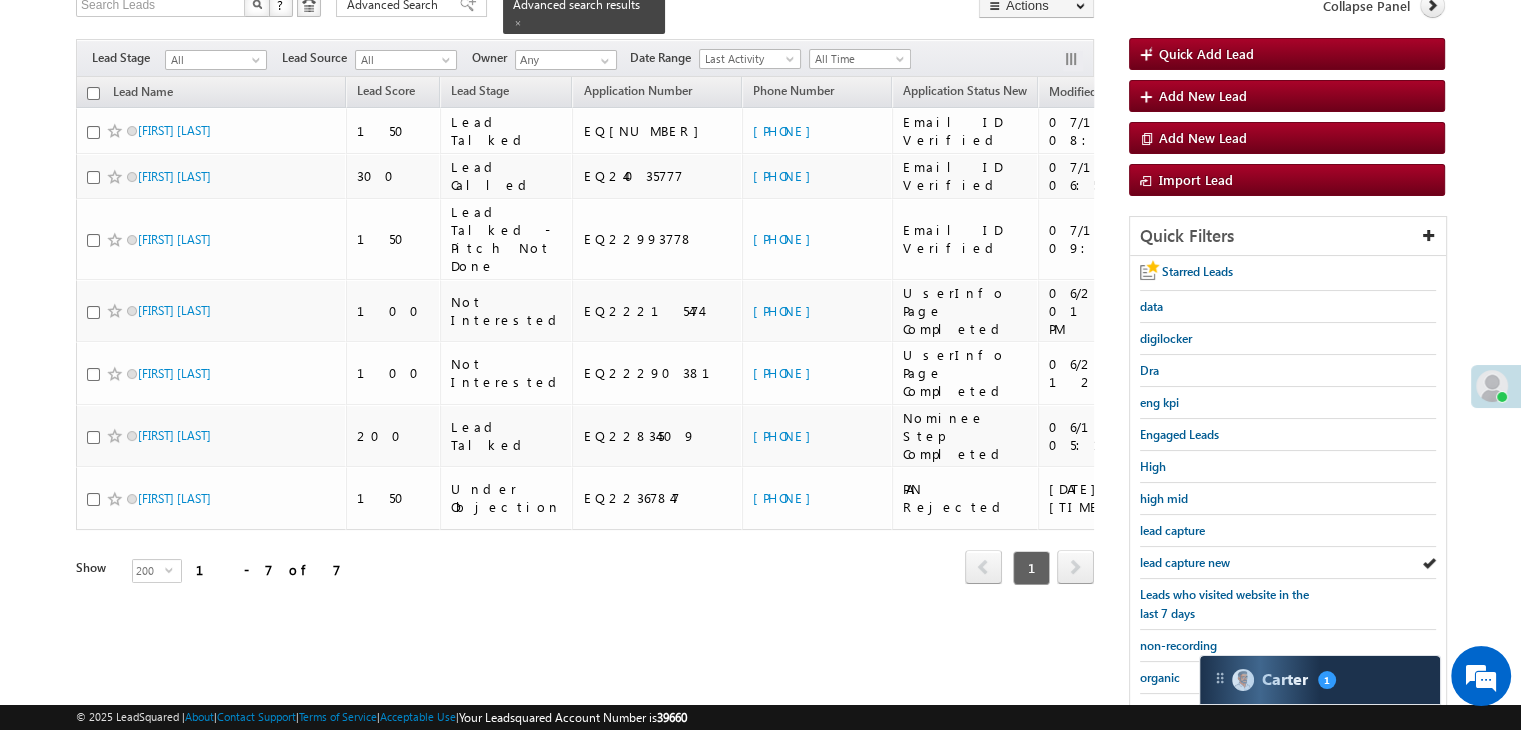 scroll, scrollTop: 8980, scrollLeft: 0, axis: vertical 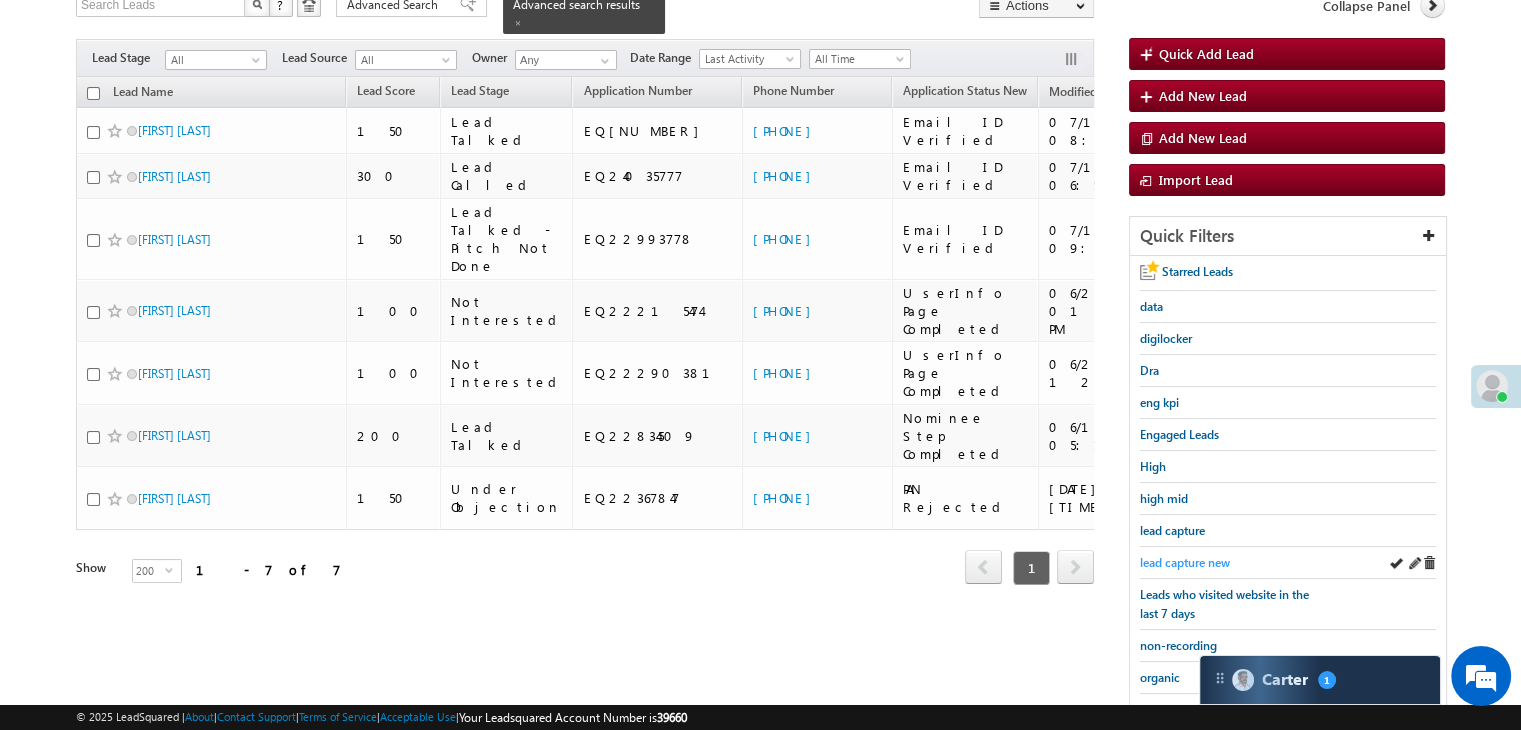 click on "lead capture new" at bounding box center (1185, 562) 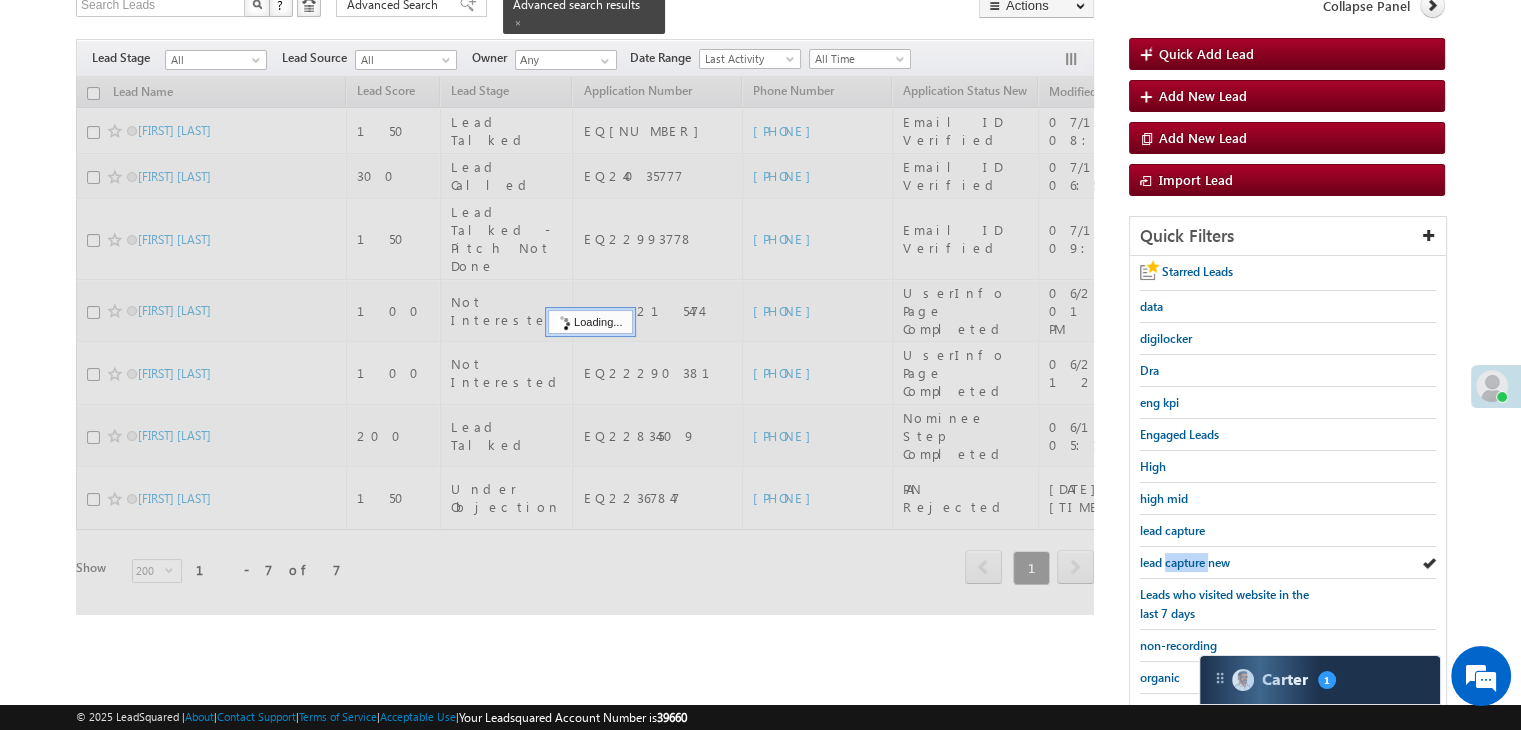 click on "lead capture new" at bounding box center [1185, 562] 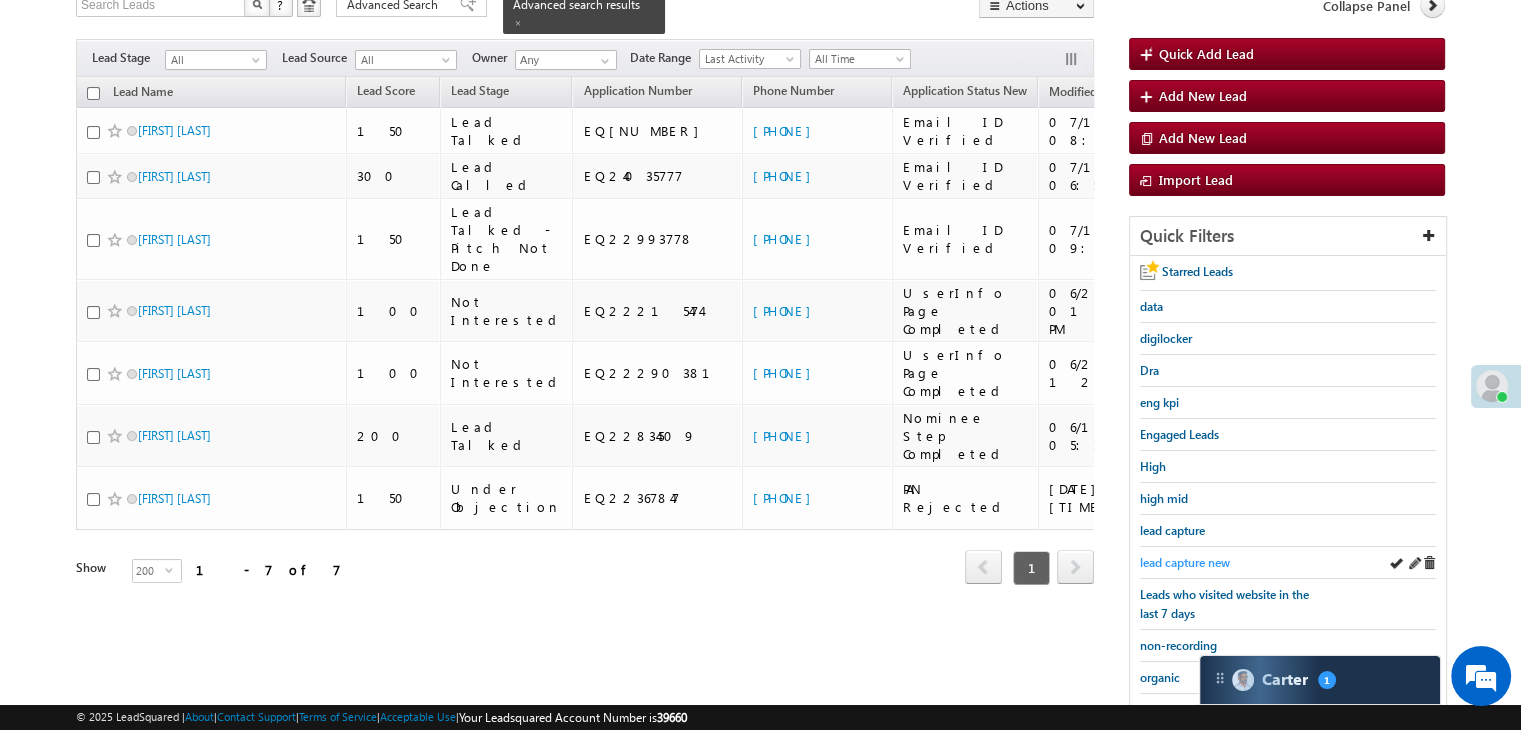click on "lead capture new" at bounding box center [1185, 562] 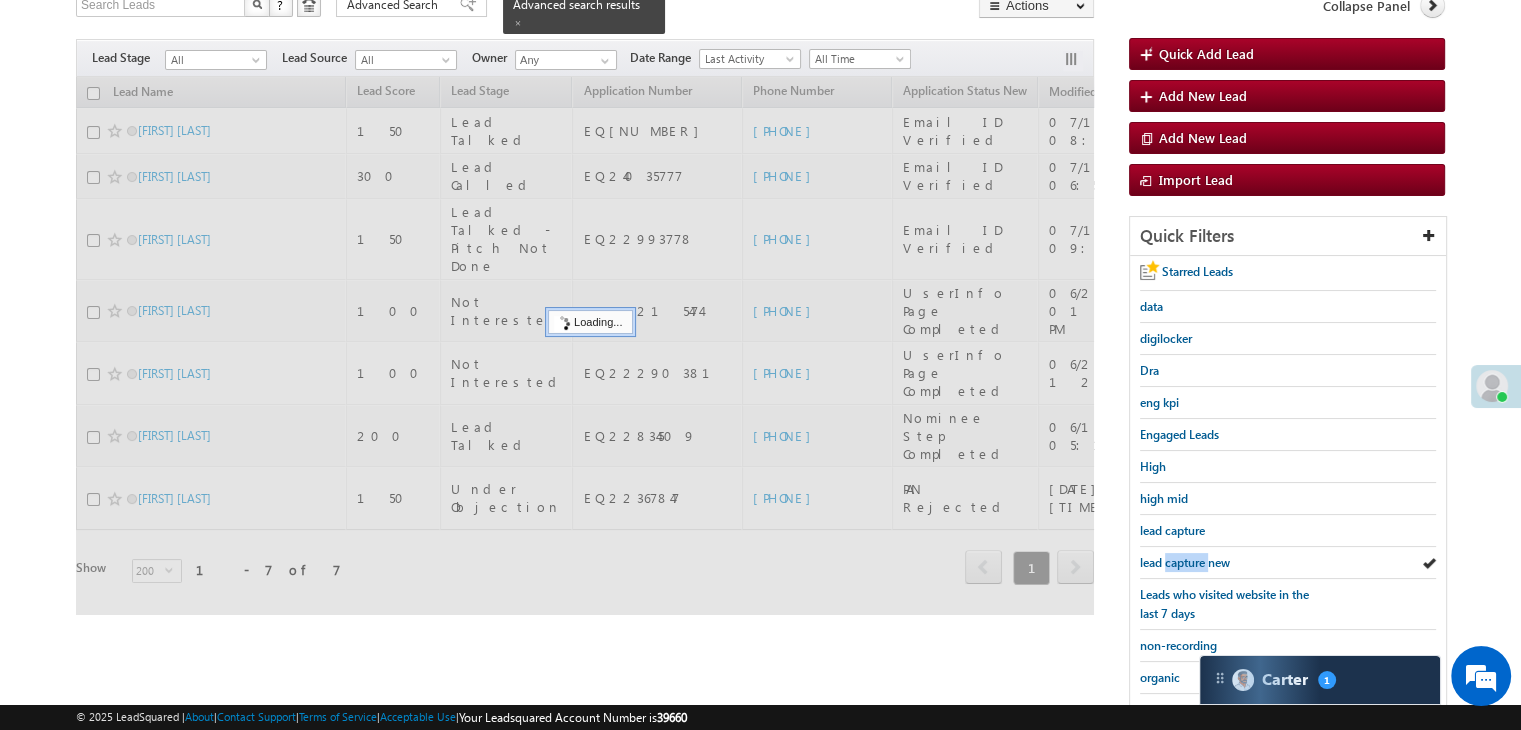 click on "lead capture new" at bounding box center (1185, 562) 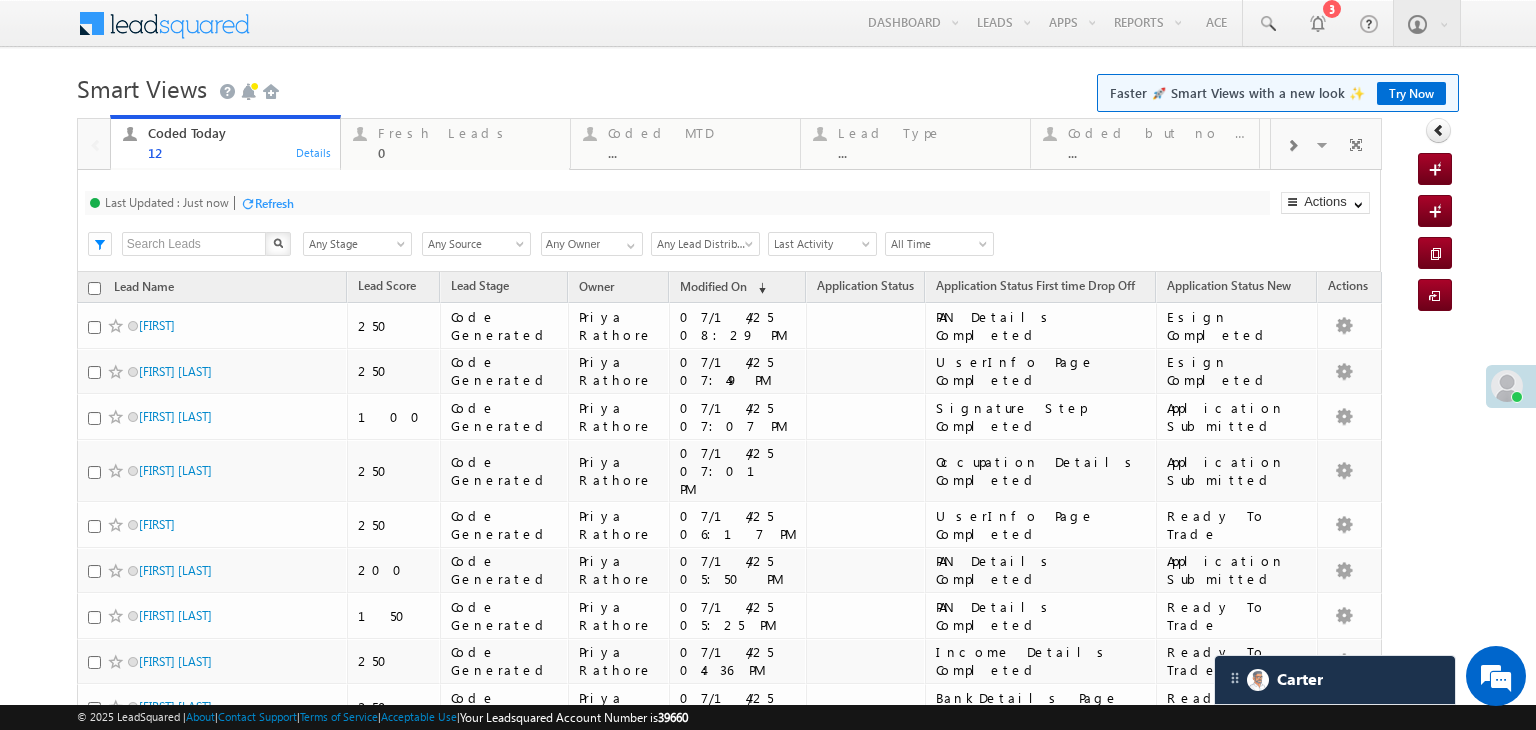 scroll, scrollTop: 0, scrollLeft: 0, axis: both 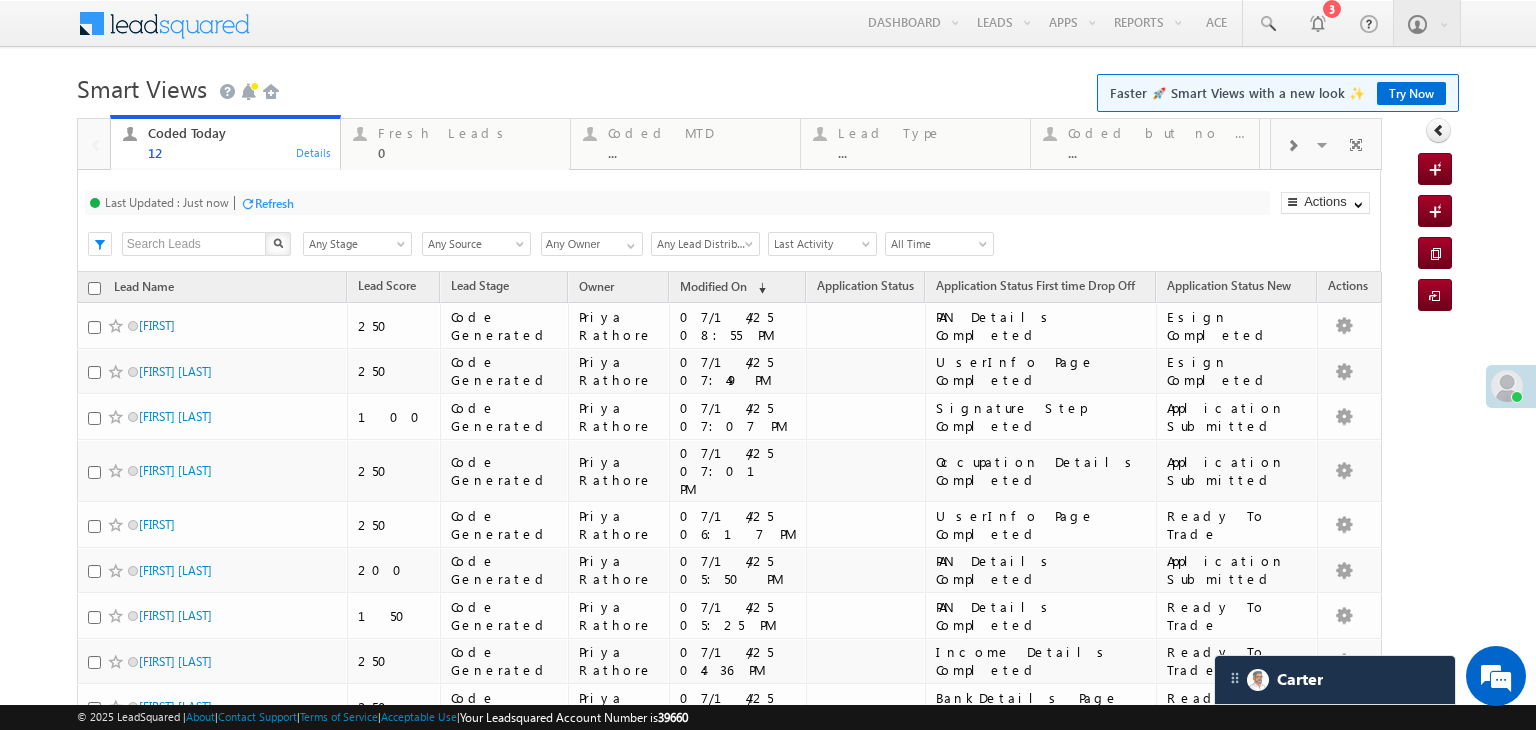 click on "Refresh" at bounding box center (274, 203) 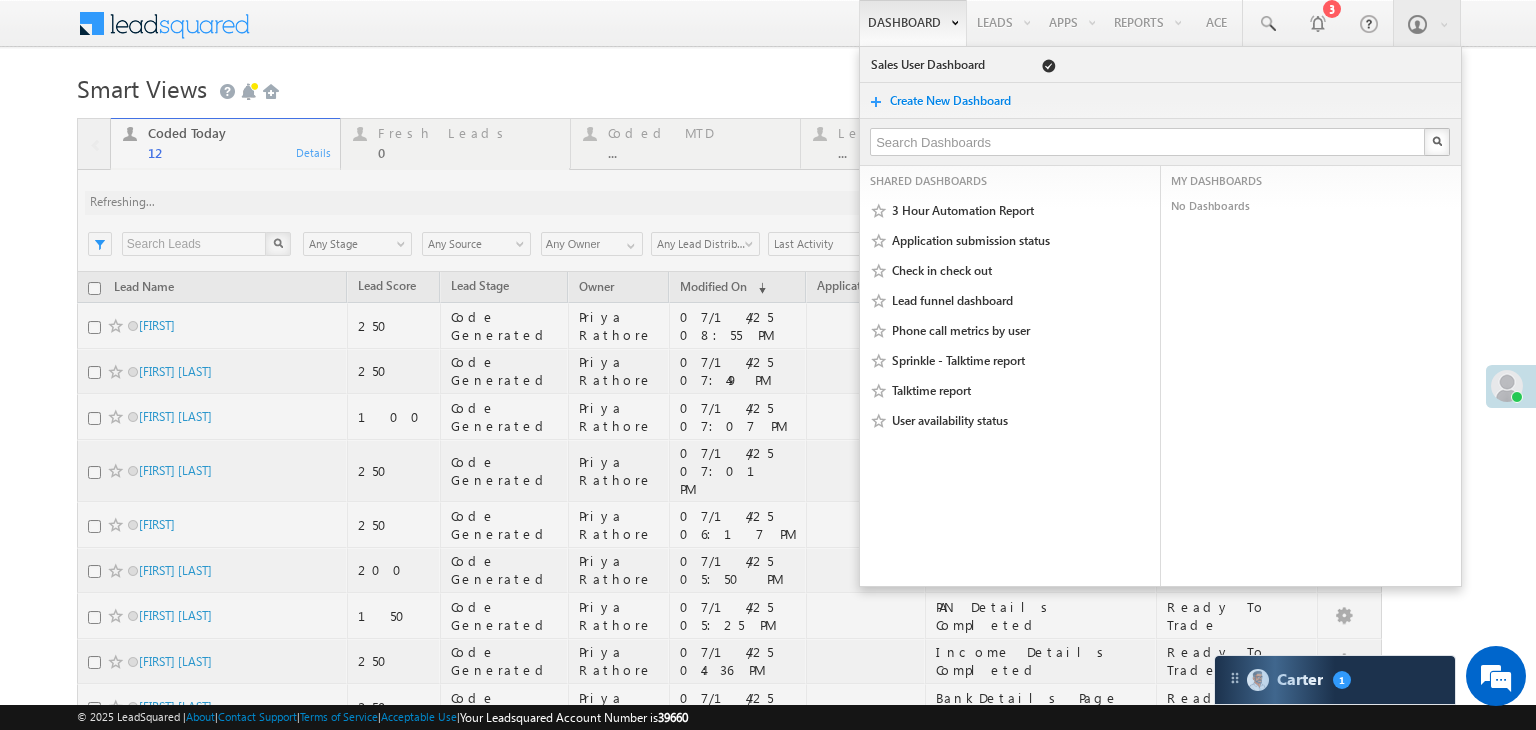 scroll, scrollTop: 8980, scrollLeft: 0, axis: vertical 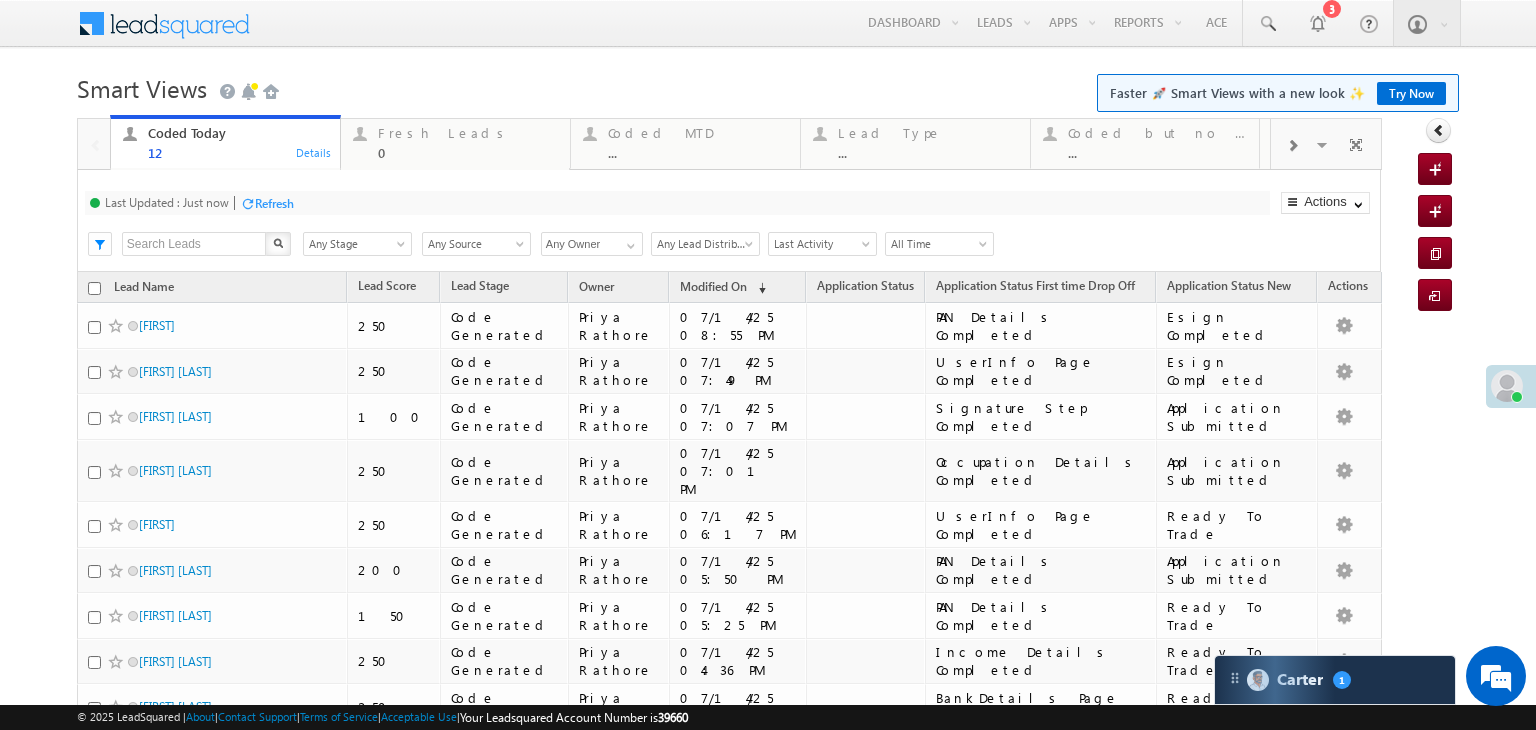 click on "Refresh" at bounding box center [274, 203] 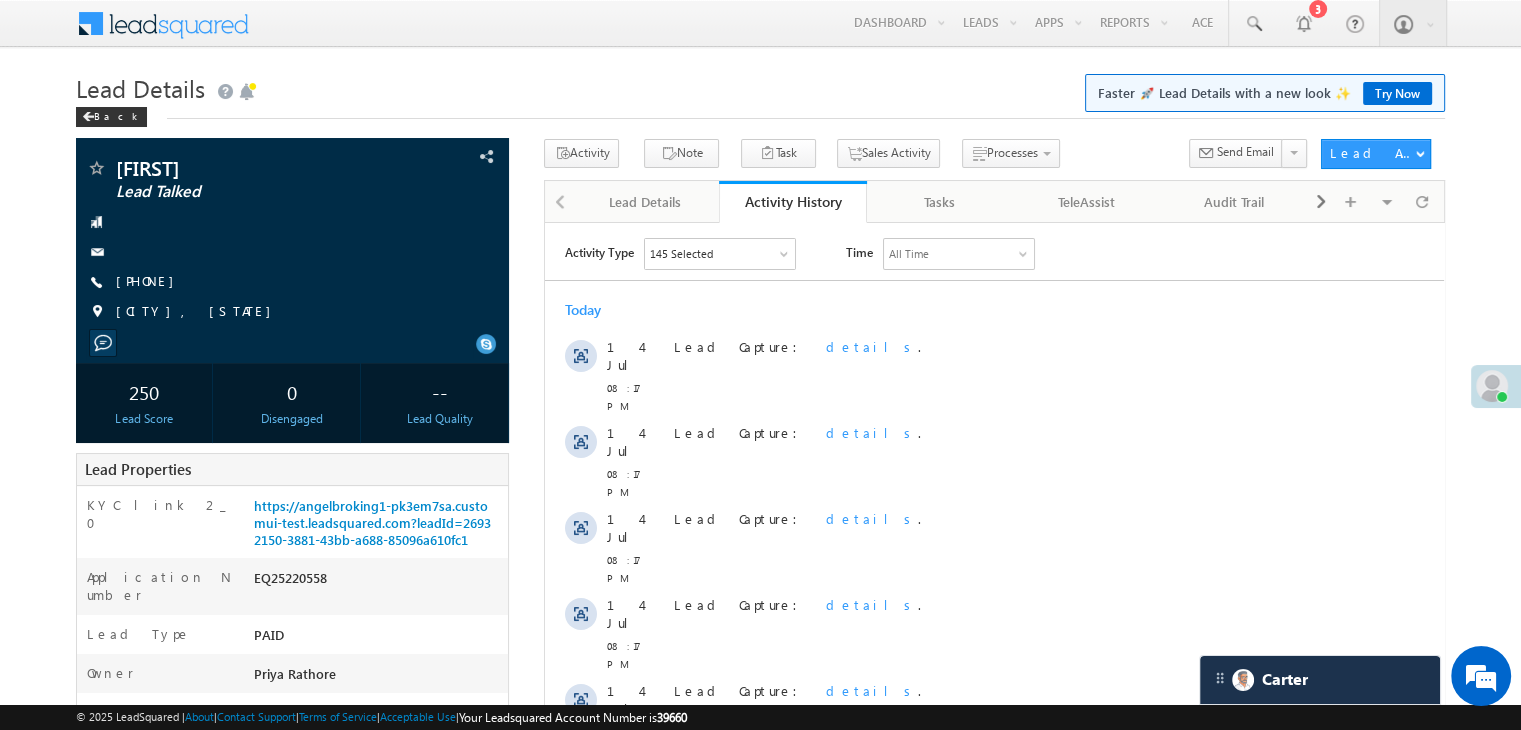 scroll, scrollTop: 0, scrollLeft: 0, axis: both 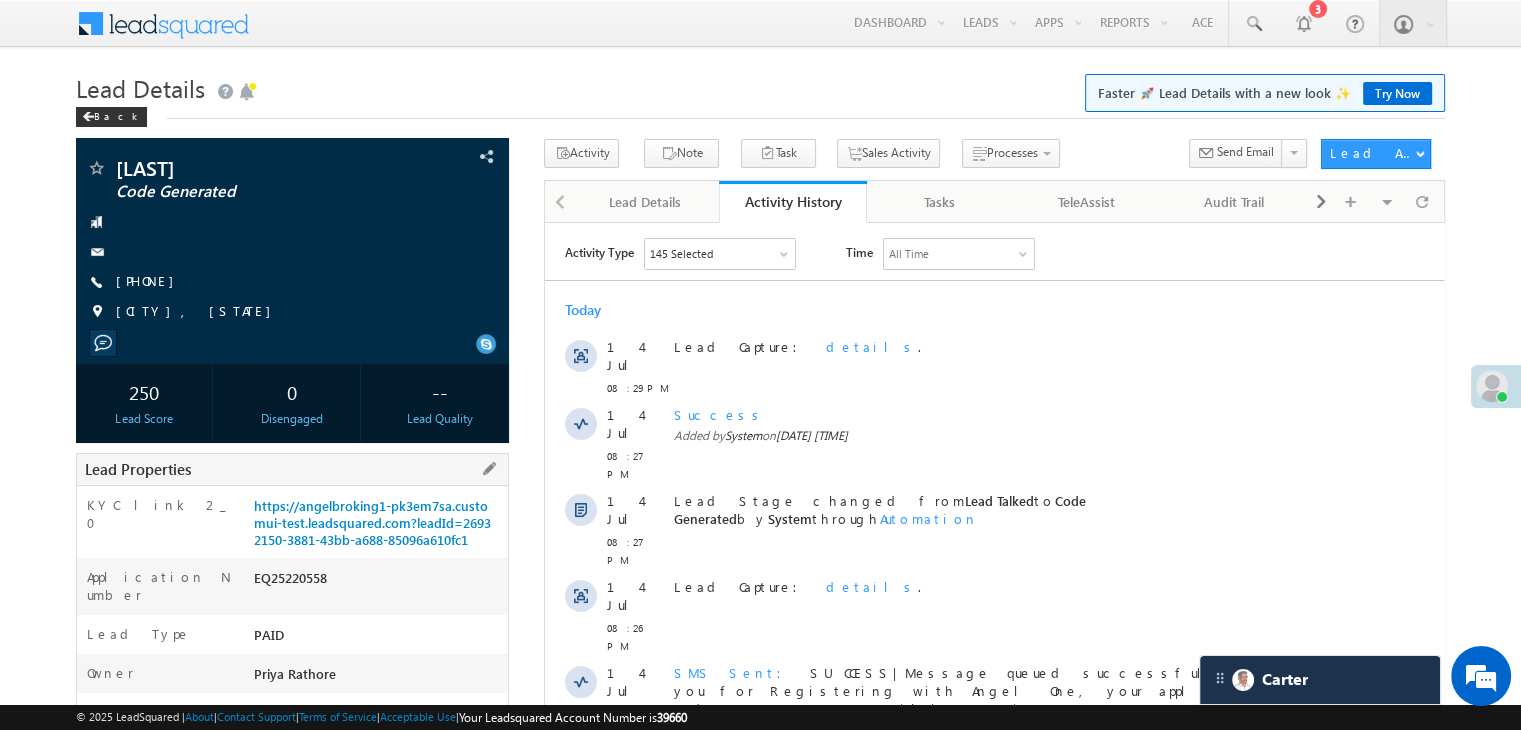 click on "KYC link 2_0
https://angelbroking1-pk3em7sa.customui-test.leadsquared.com?leadId=26932150-3881-43bb-a688-85096a610fc1" at bounding box center (292, 522) 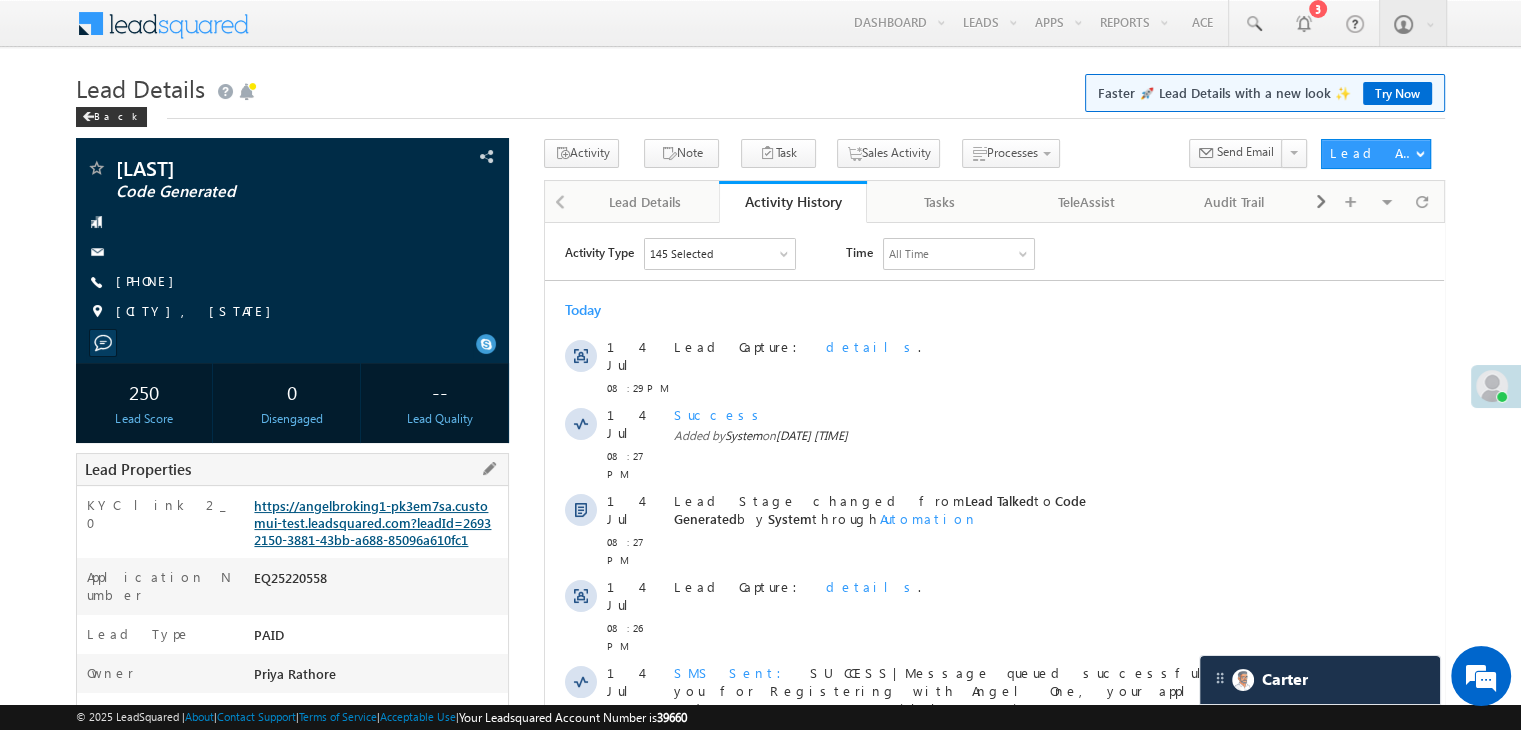 click on "https://angelbroking1-pk3em7sa.customui-test.leadsquared.com?leadId=26932150-3881-43bb-a688-85096a610fc1" at bounding box center (372, 522) 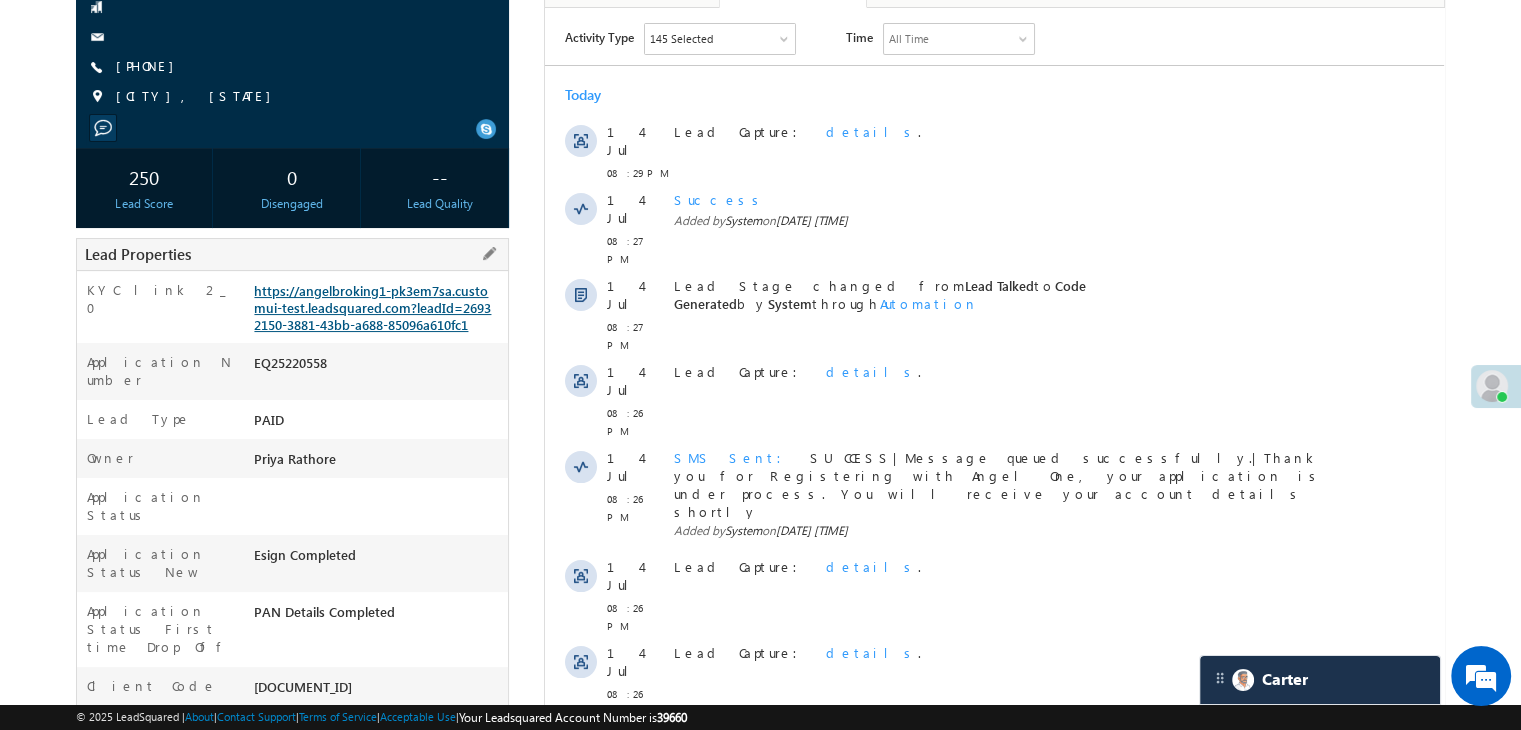 scroll, scrollTop: 300, scrollLeft: 0, axis: vertical 